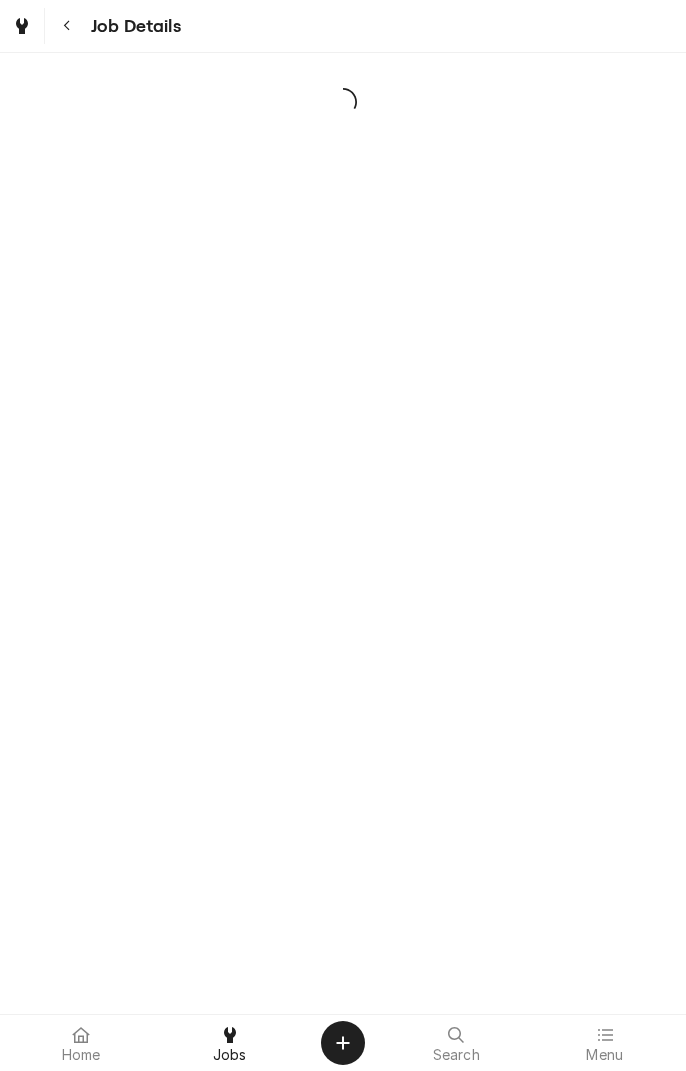 scroll, scrollTop: 0, scrollLeft: 0, axis: both 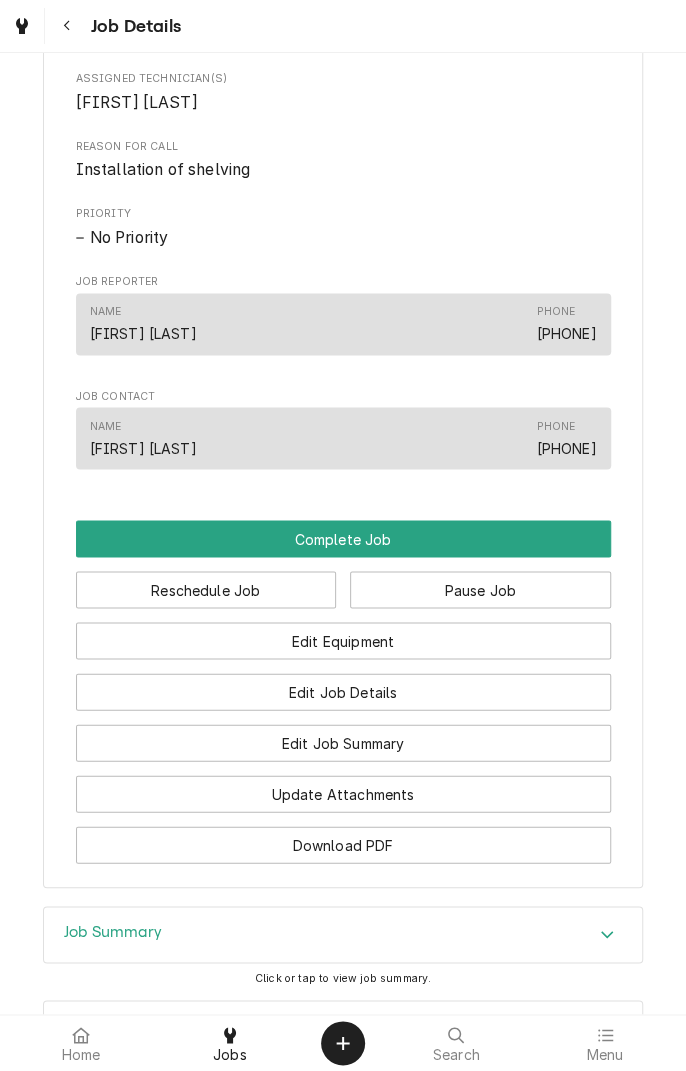click on "Complete Job" at bounding box center (343, 538) 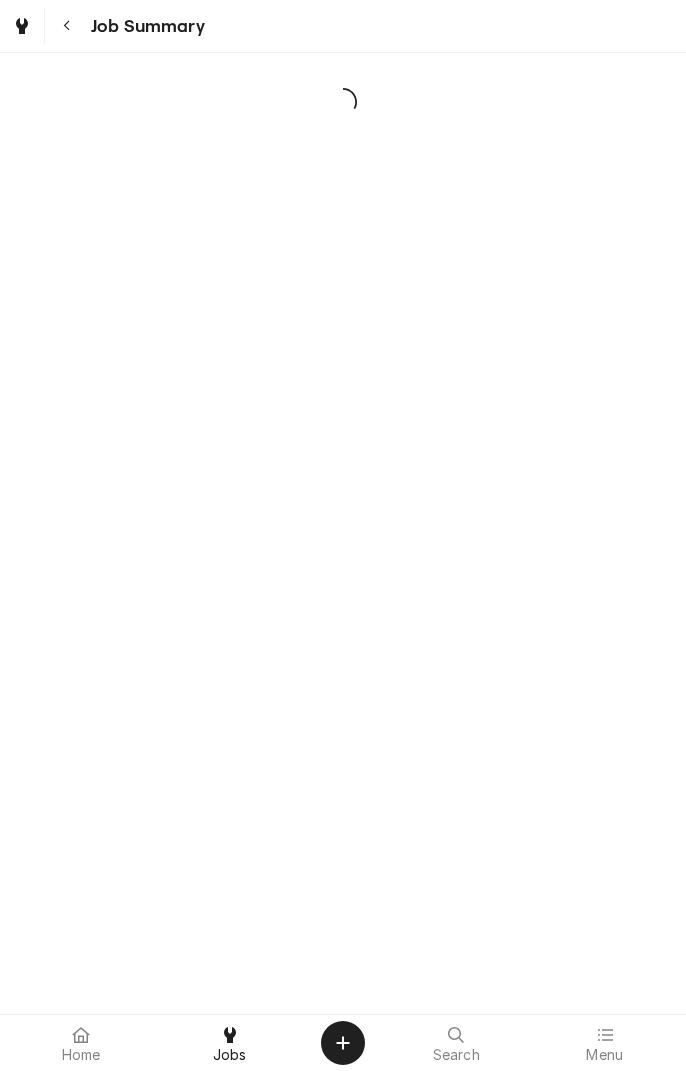 scroll, scrollTop: 0, scrollLeft: 0, axis: both 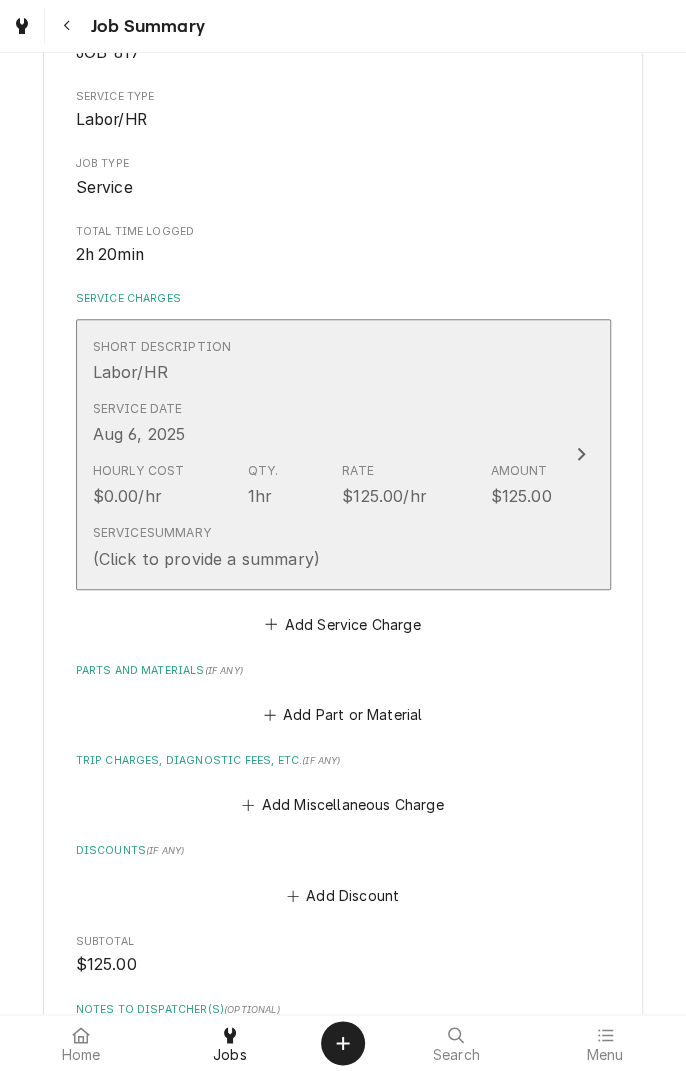 click on "Service Date [DATE]" at bounding box center [322, 423] 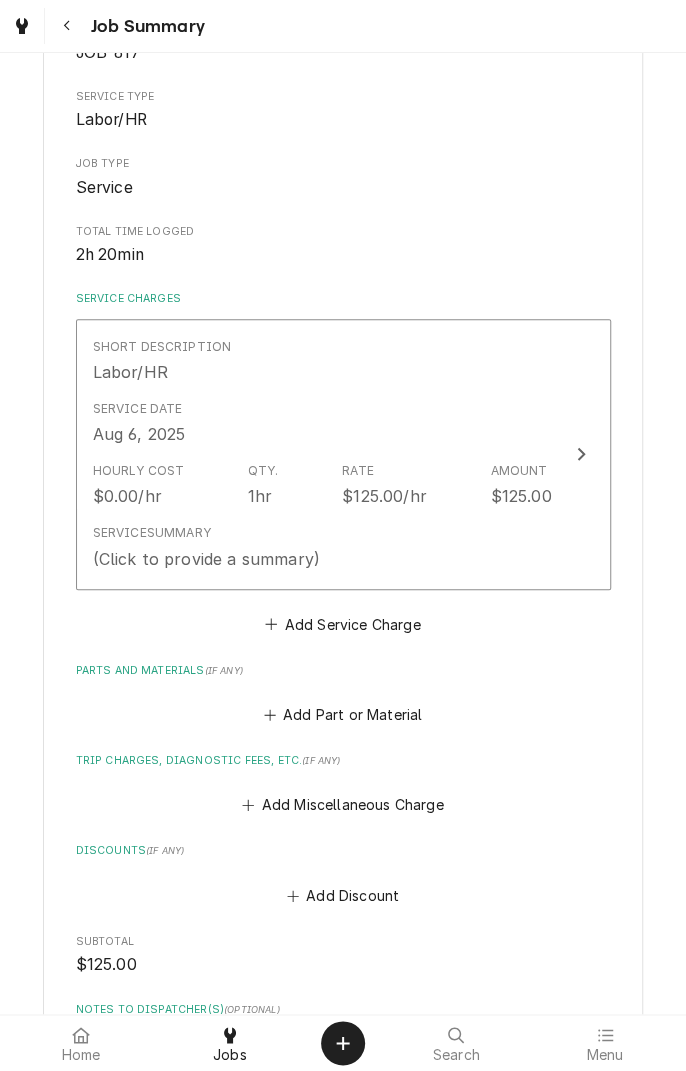 scroll, scrollTop: 0, scrollLeft: 0, axis: both 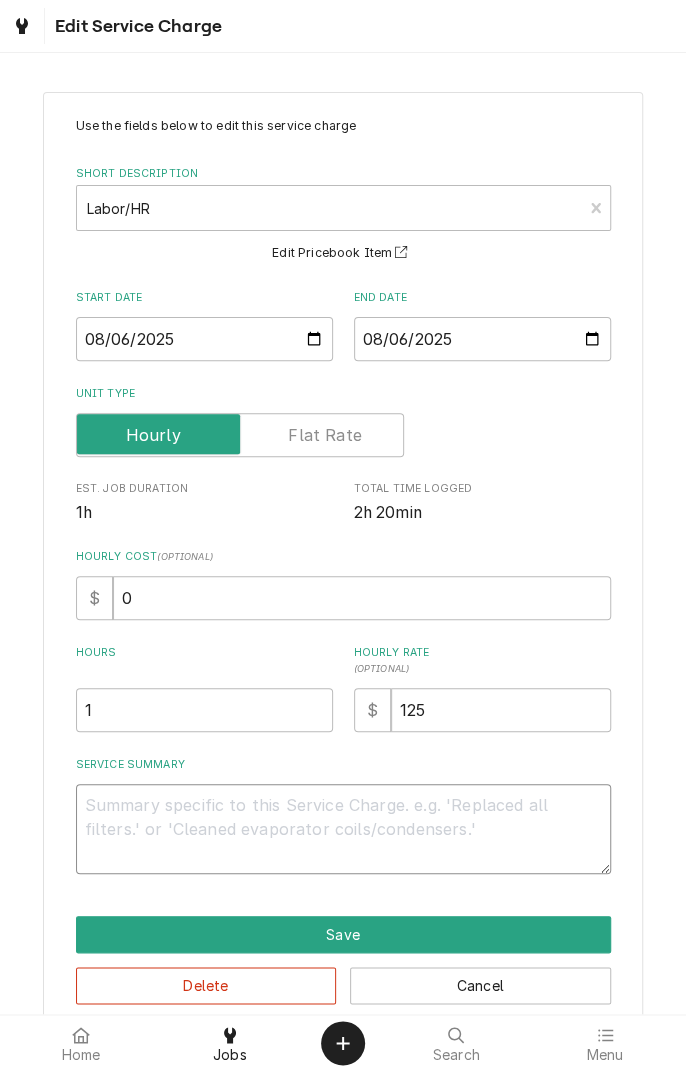 click on "Service Summary" at bounding box center (343, 829) 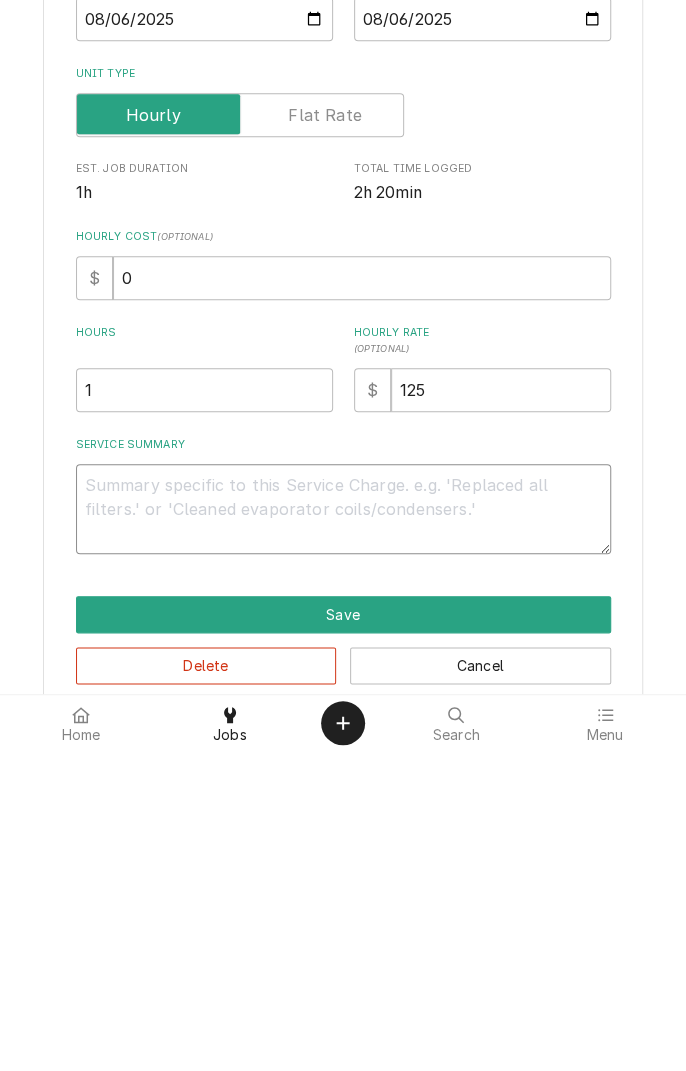 type on "H" 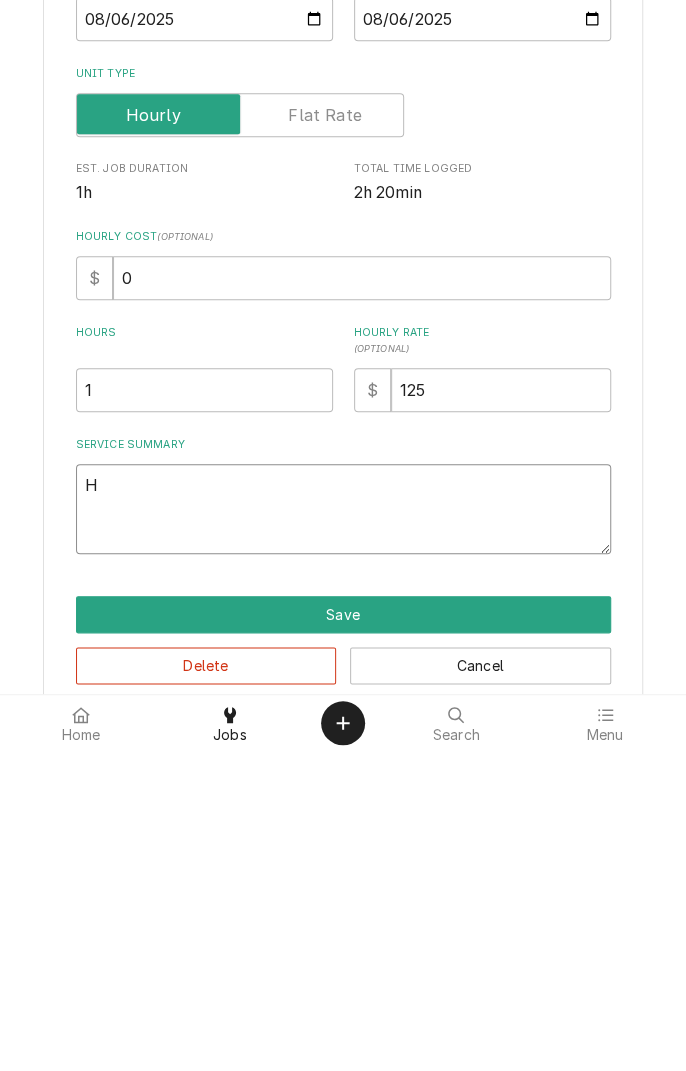 type on "x" 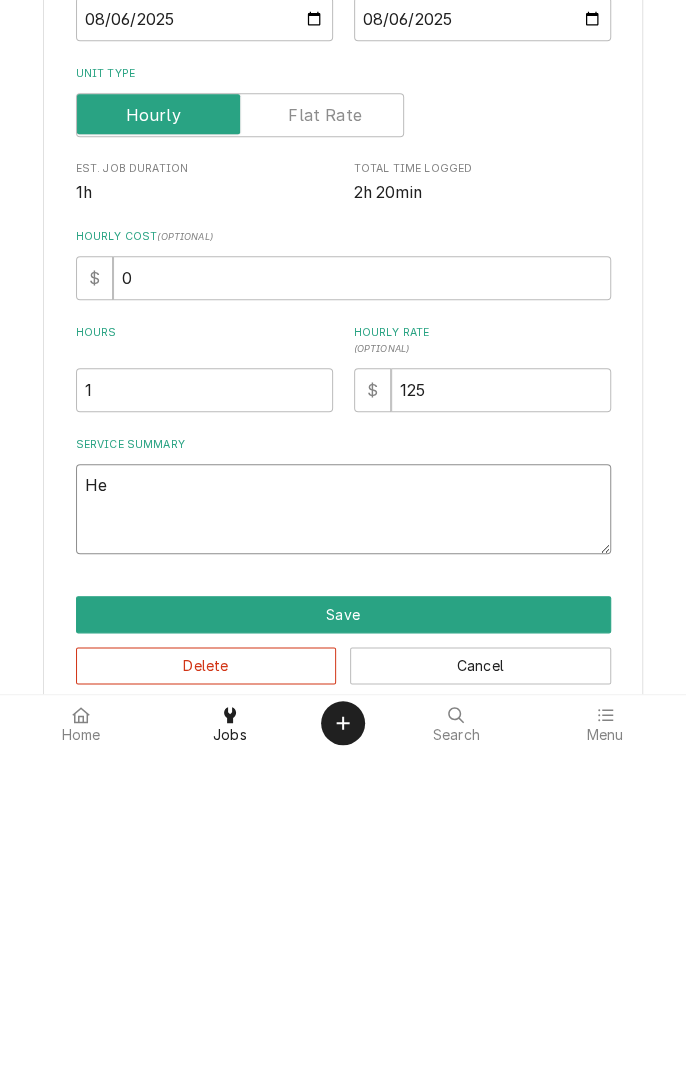 type on "x" 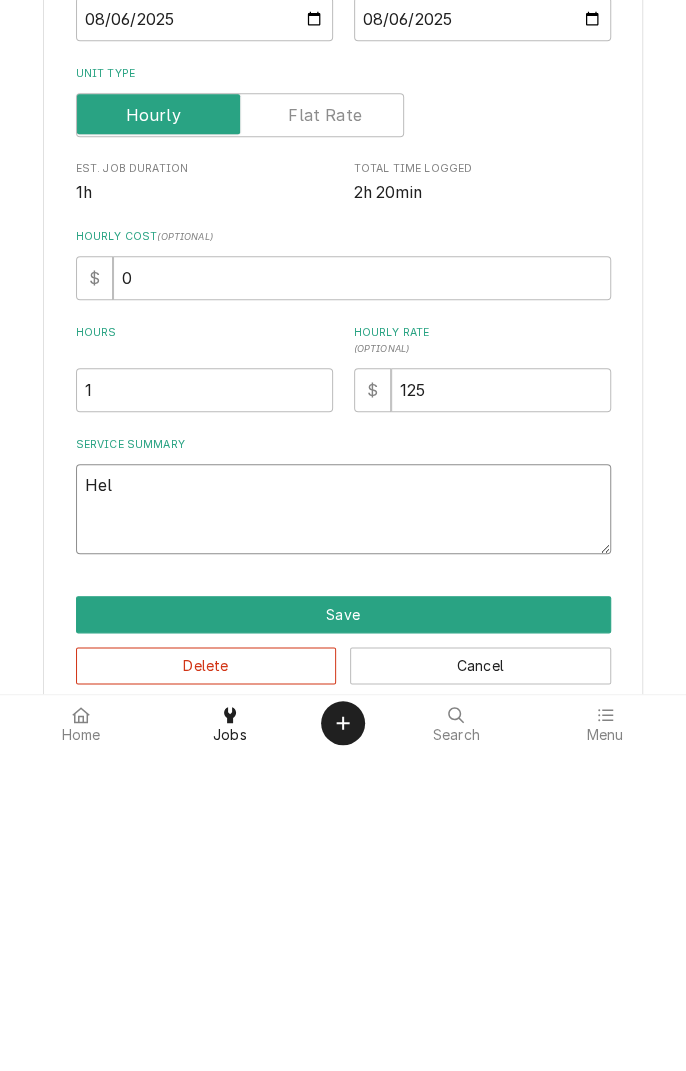 type on "x" 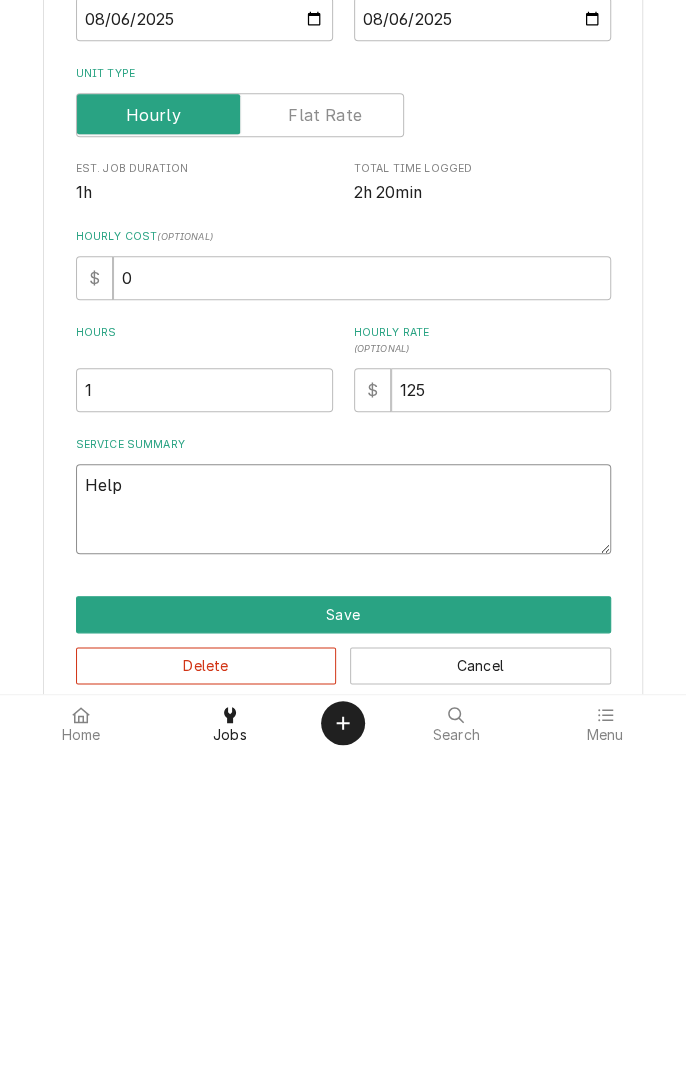 type on "x" 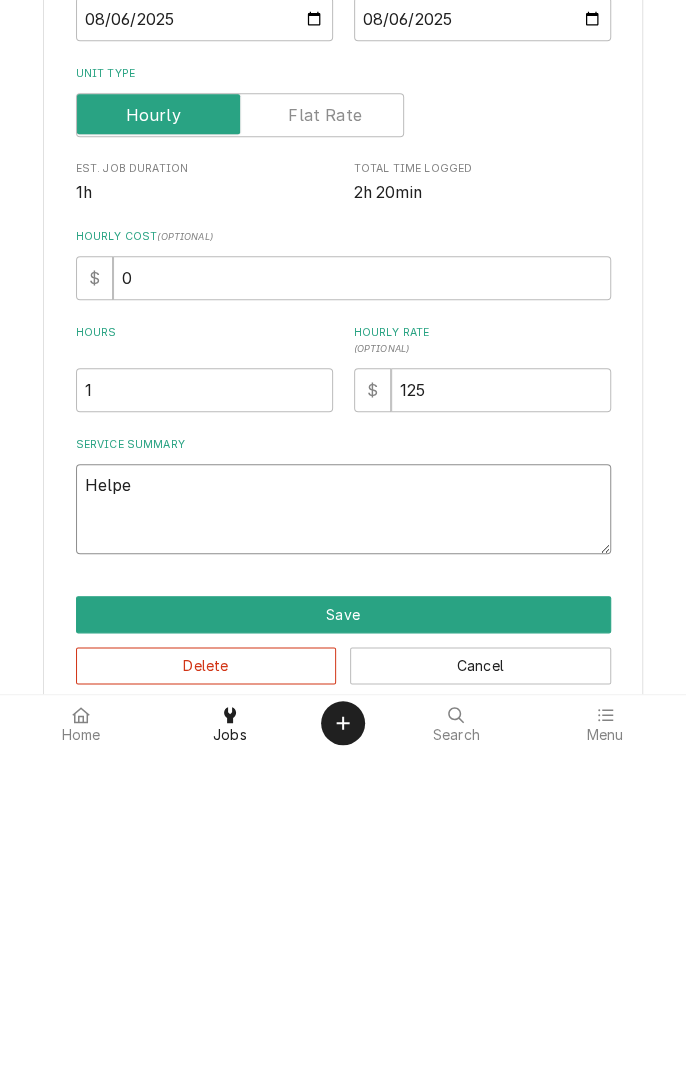 type on "x" 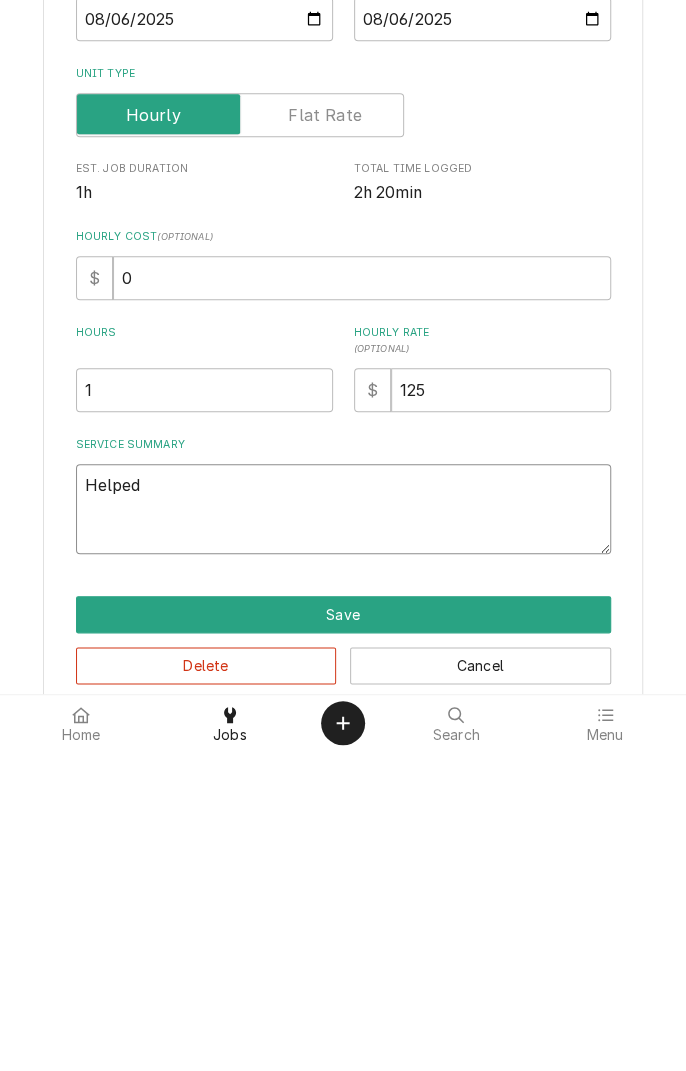 type on "x" 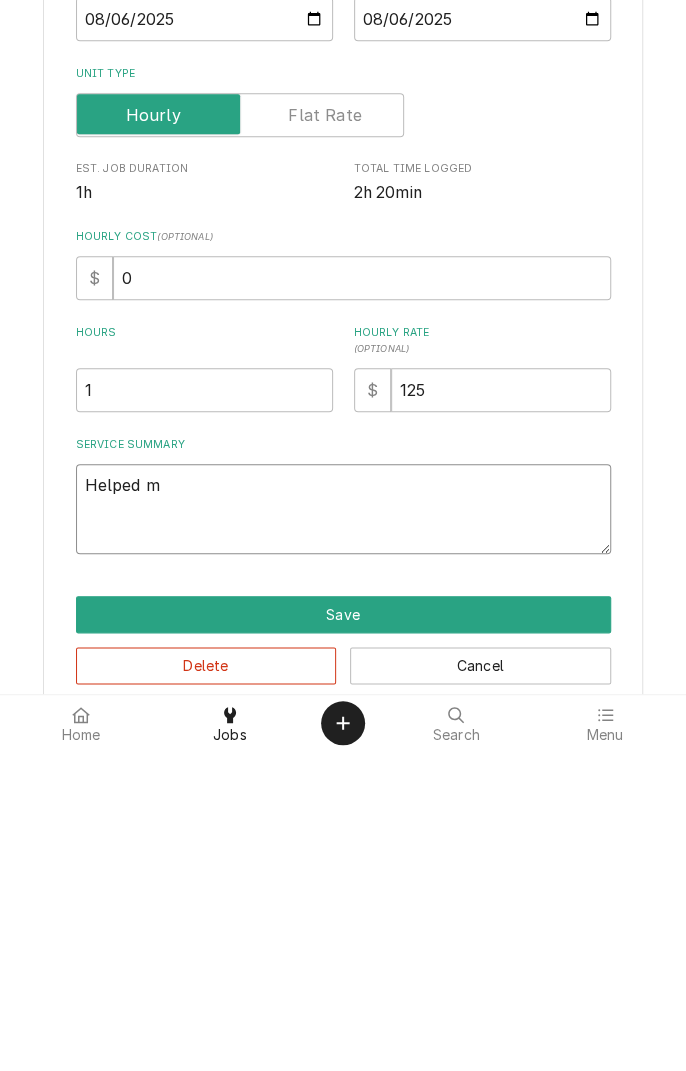 type on "x" 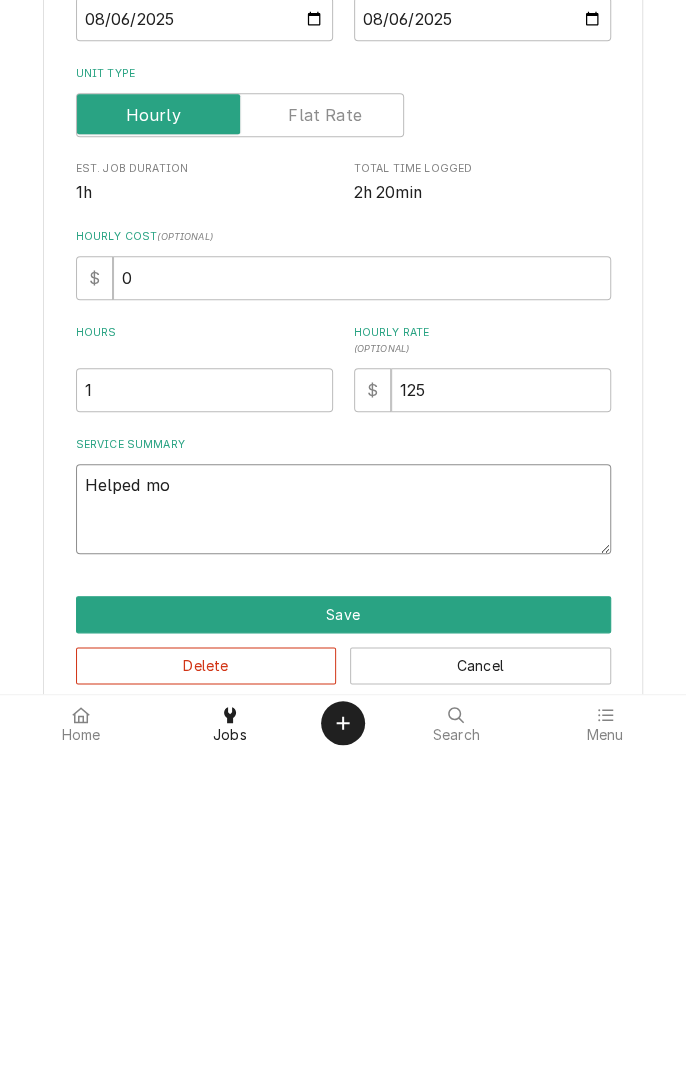 type on "x" 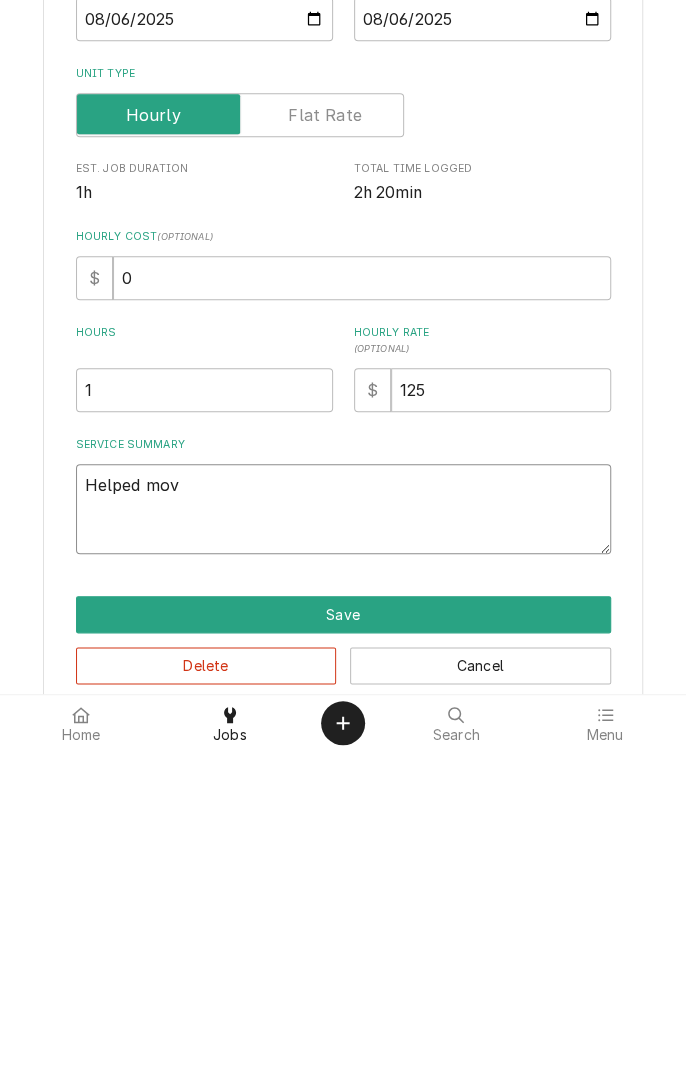 type on "x" 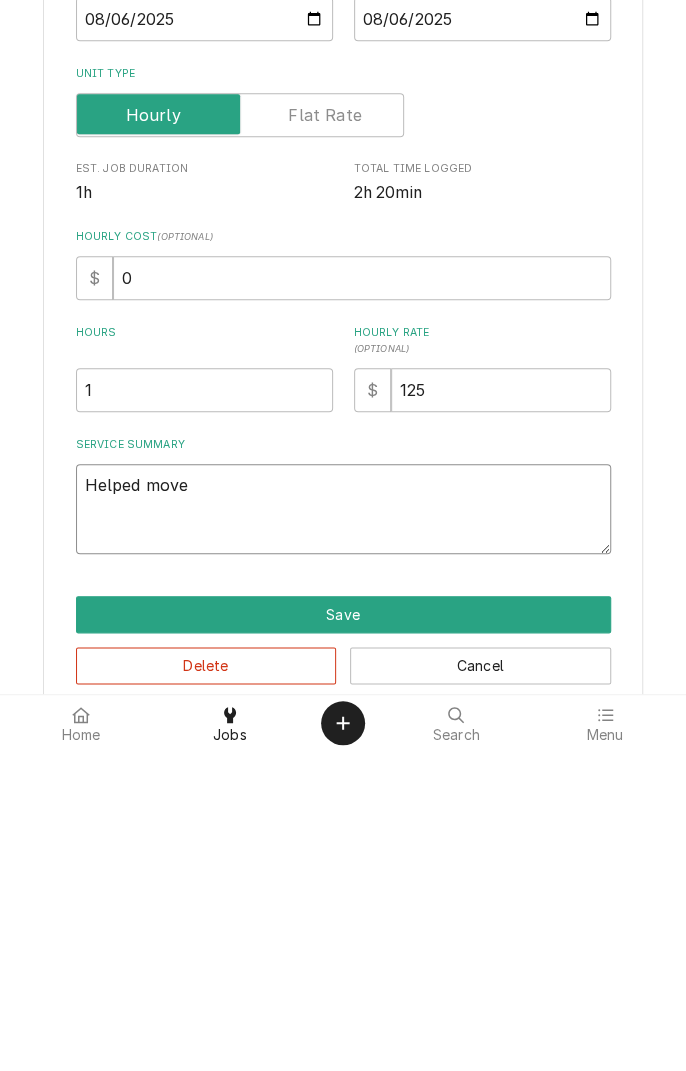 type on "x" 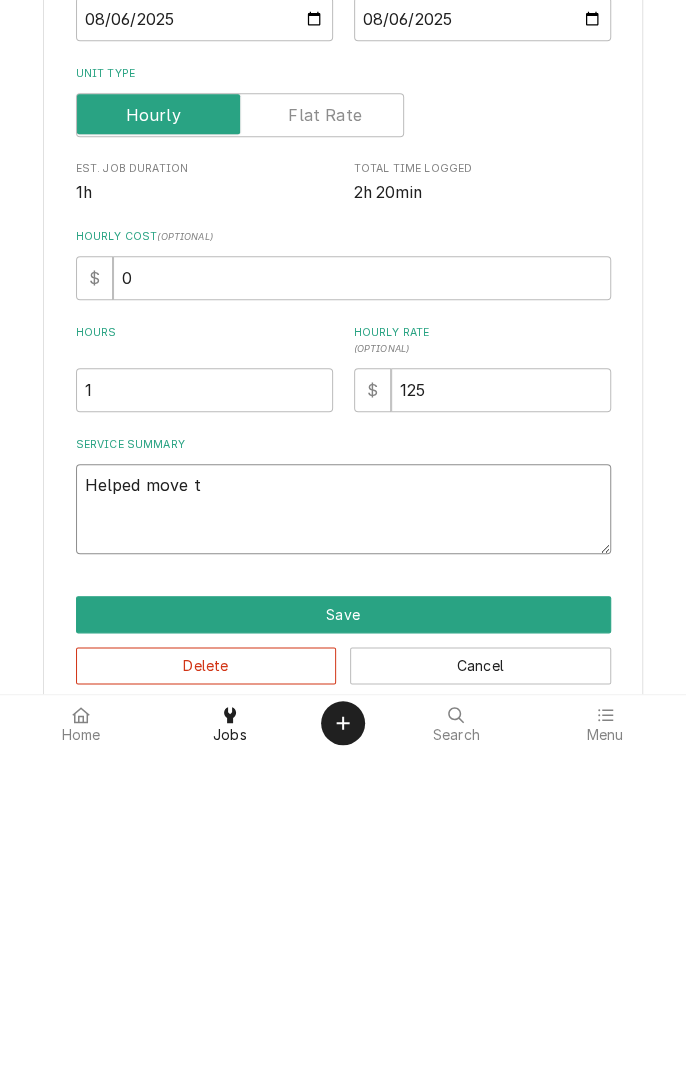 type on "x" 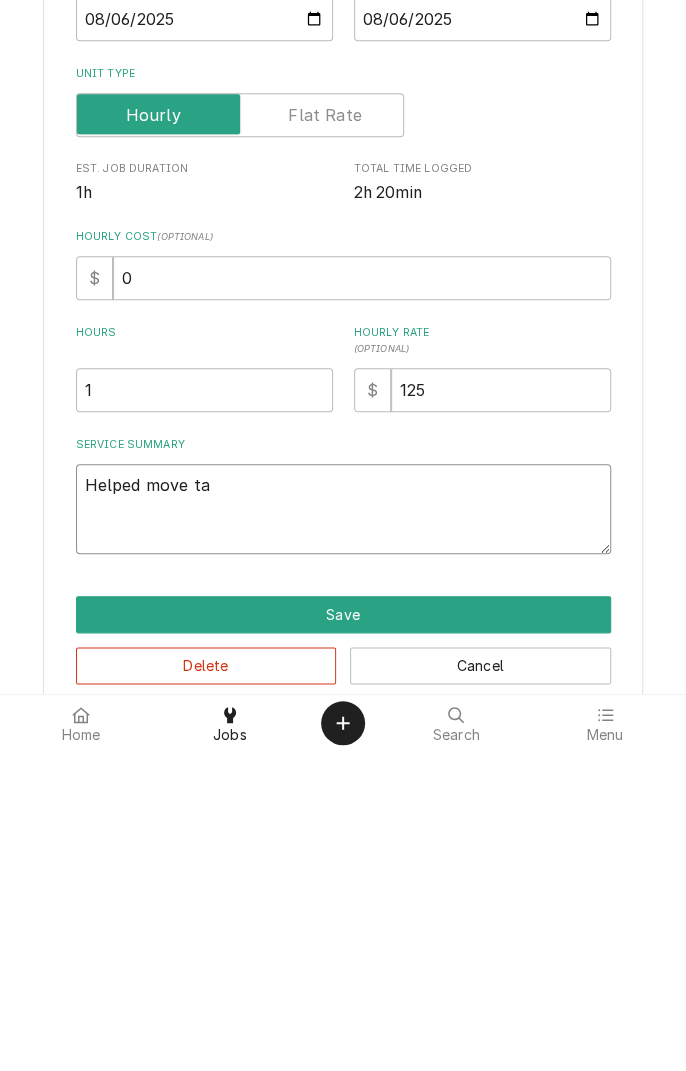 type on "x" 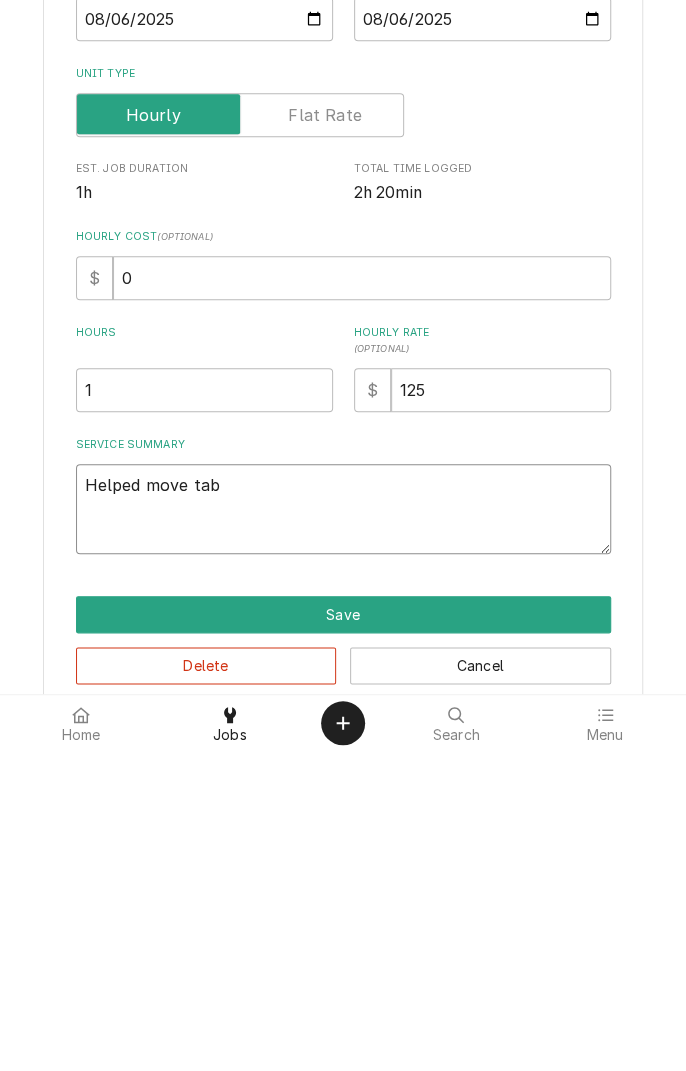 type on "x" 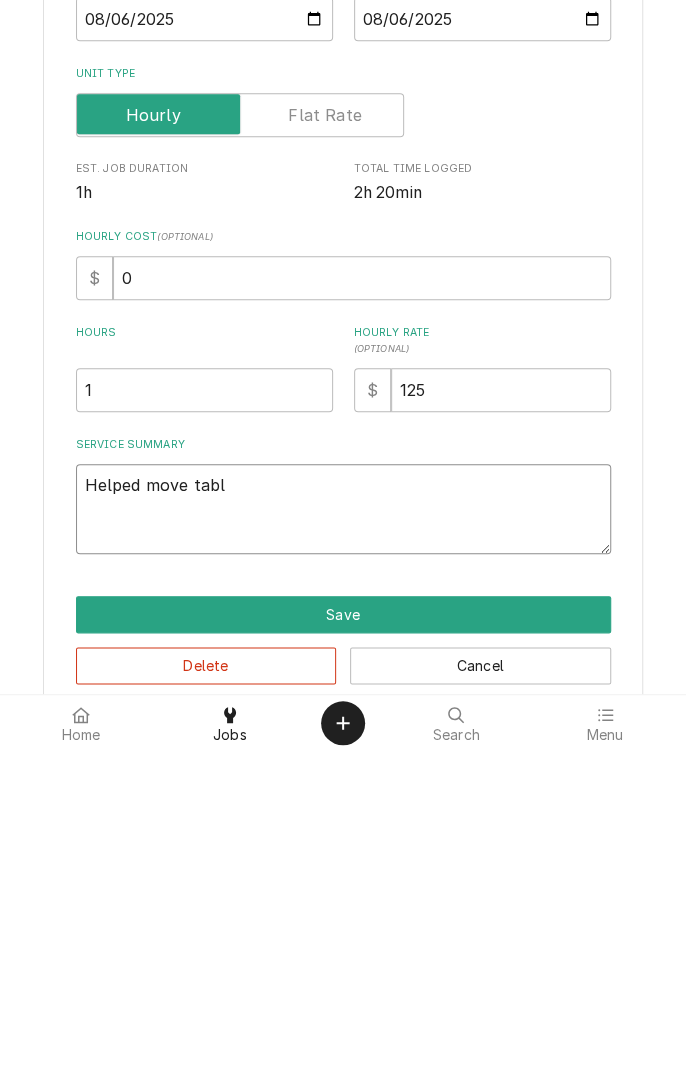 type on "x" 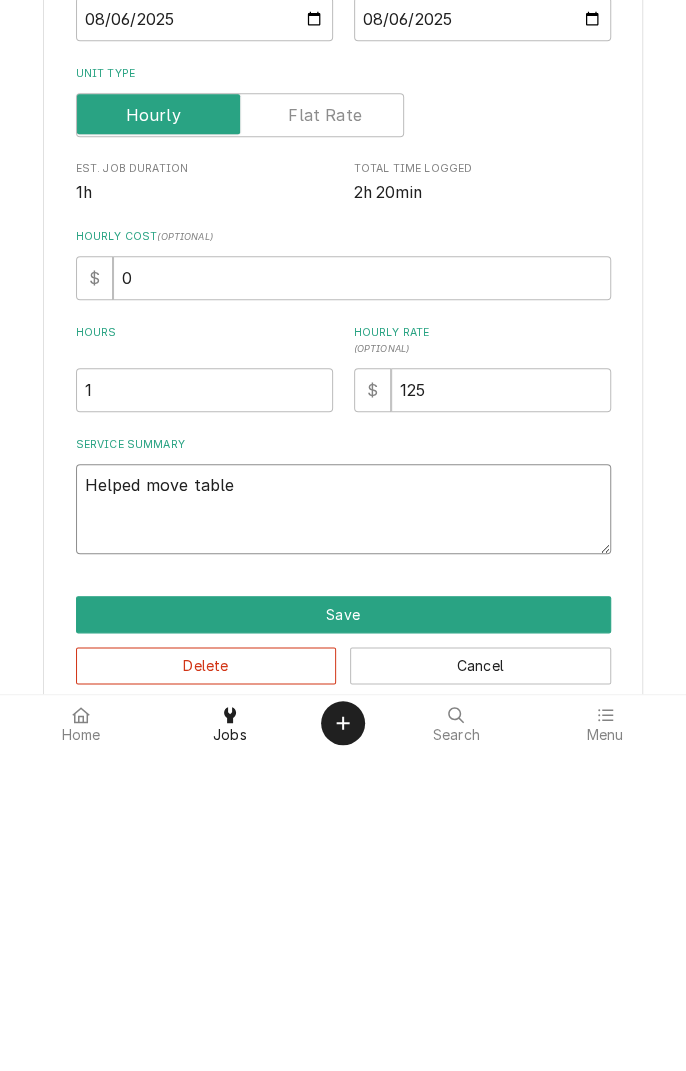type on "x" 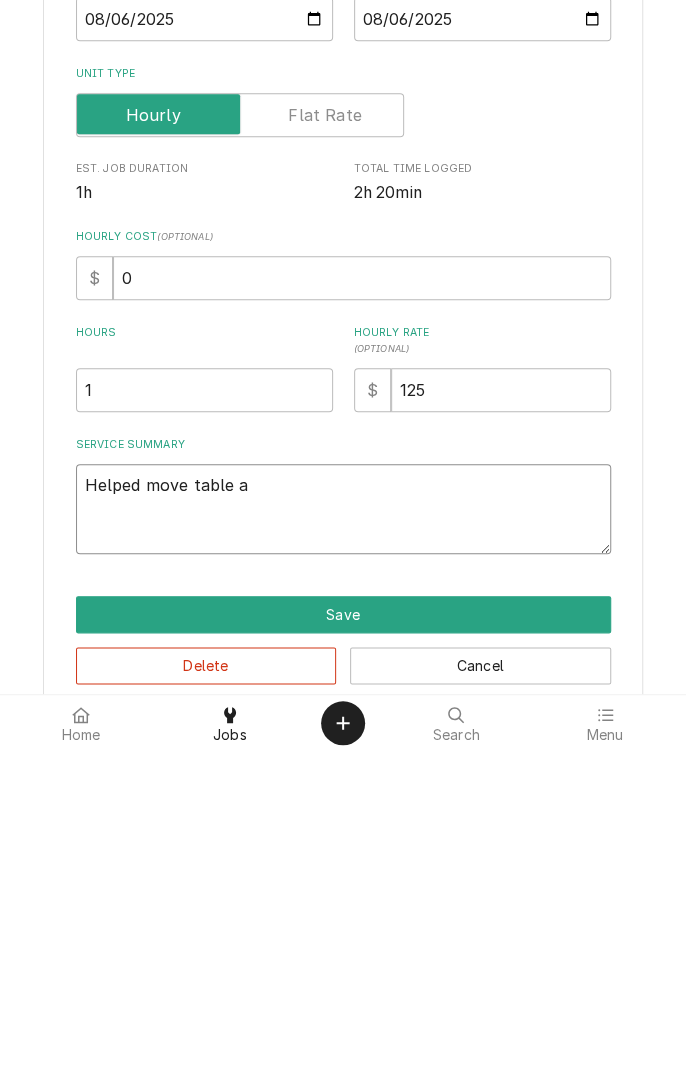 type on "x" 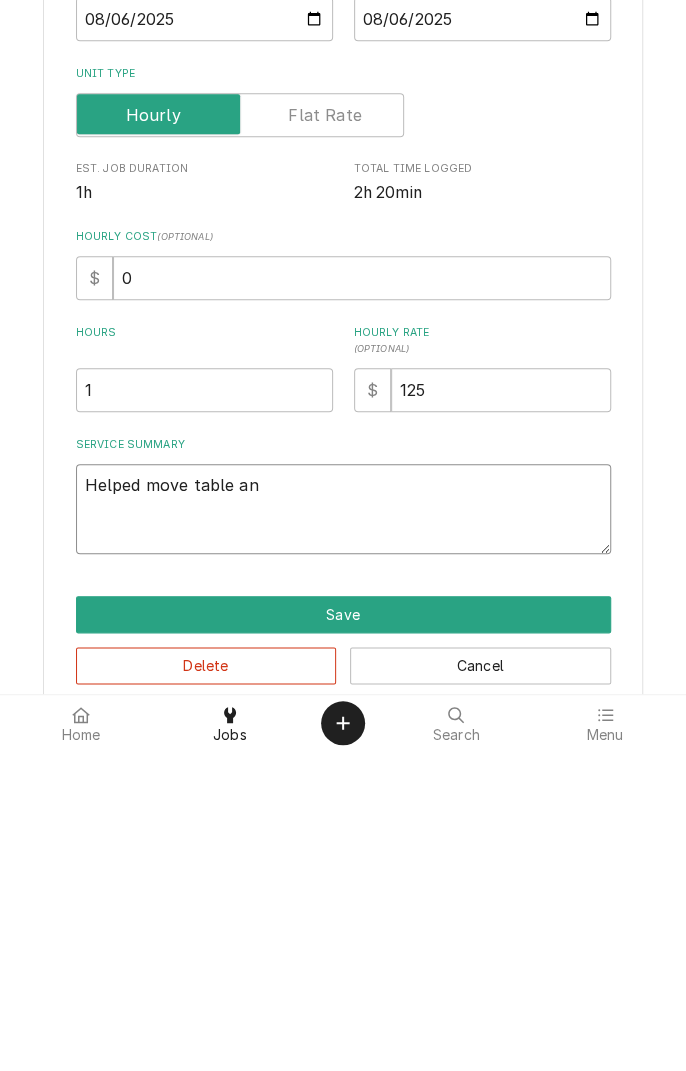 type on "x" 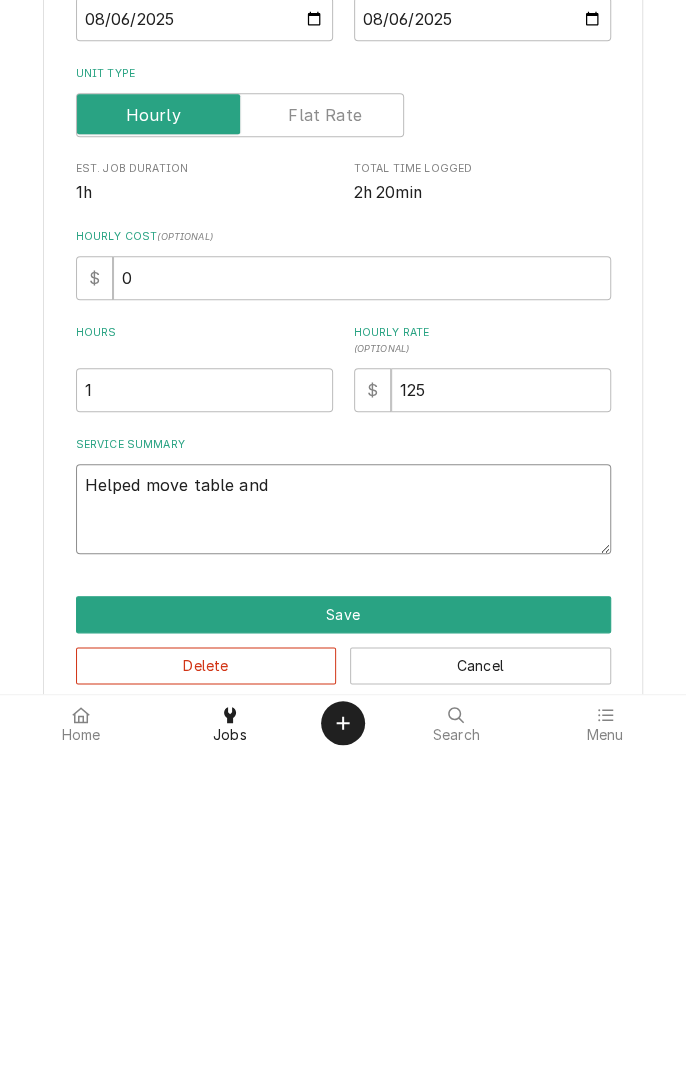 type on "x" 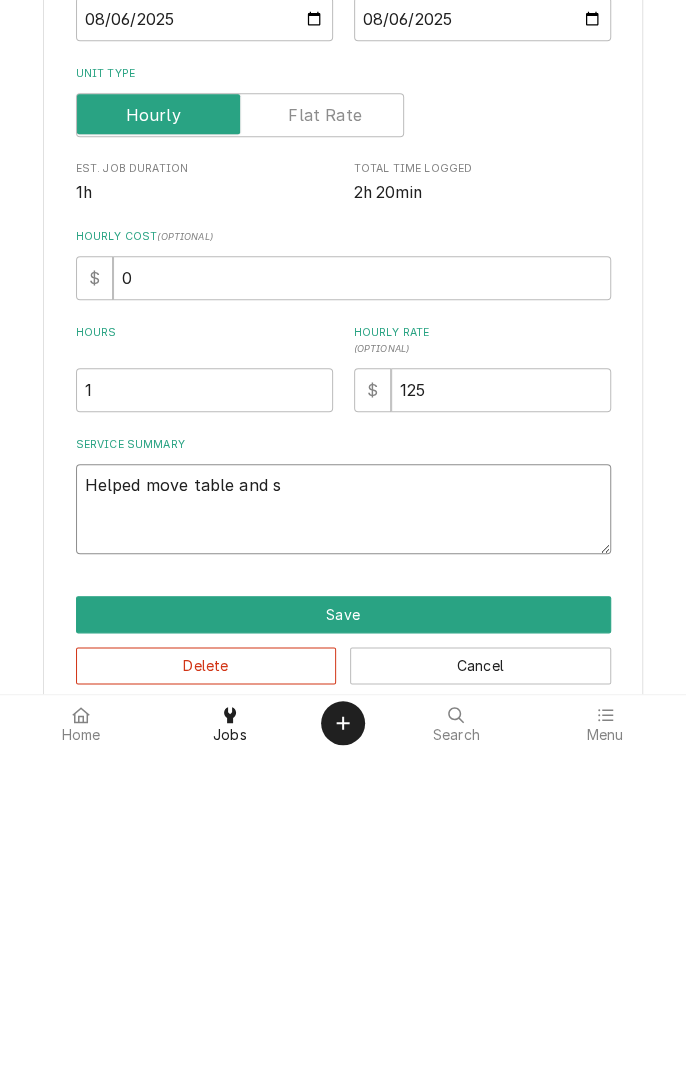 type on "x" 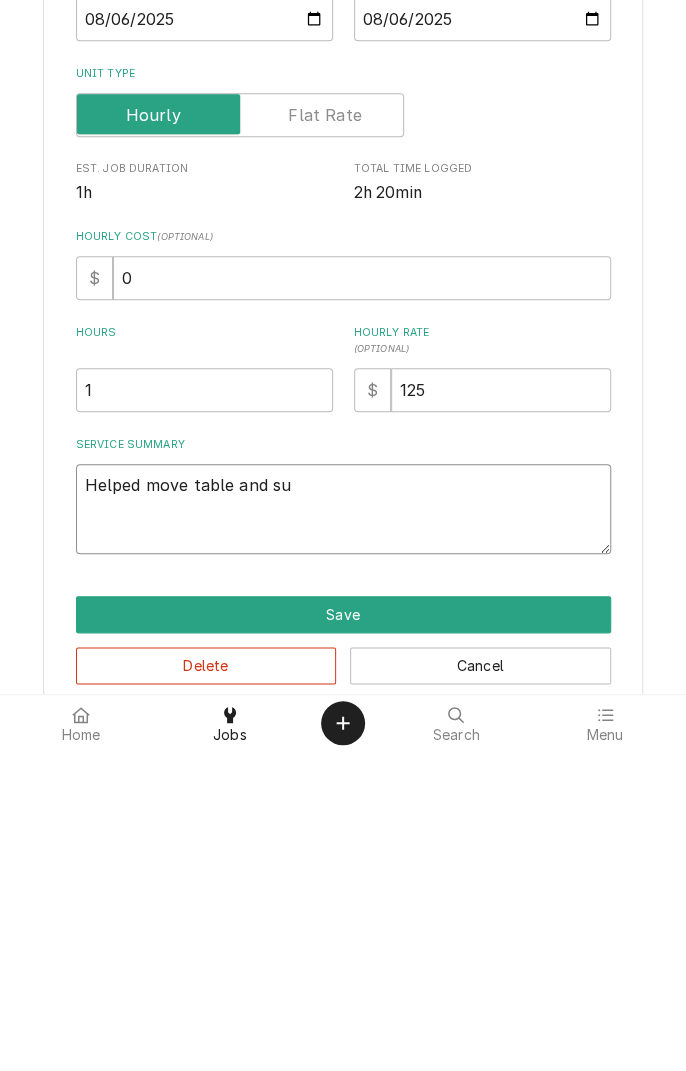 type on "x" 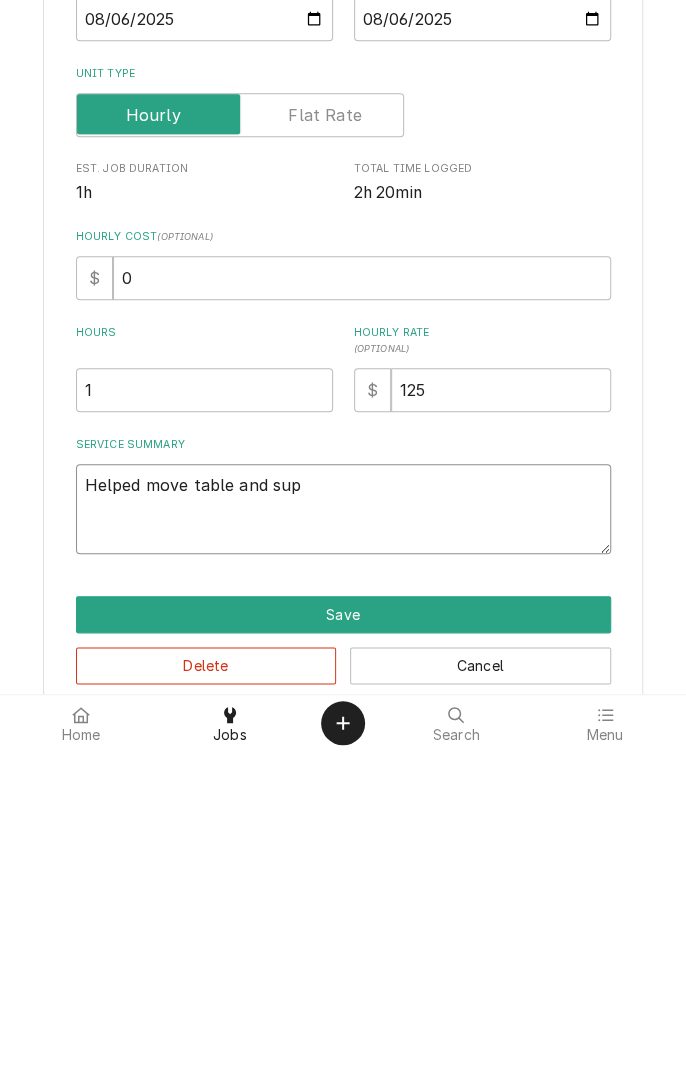 type on "x" 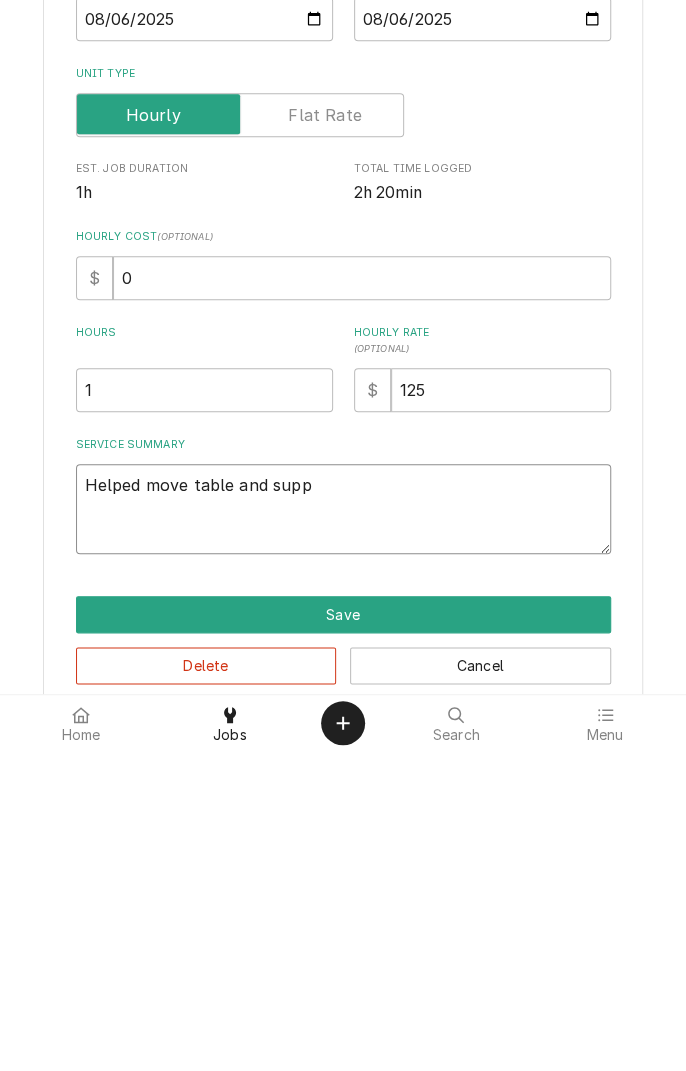 type on "x" 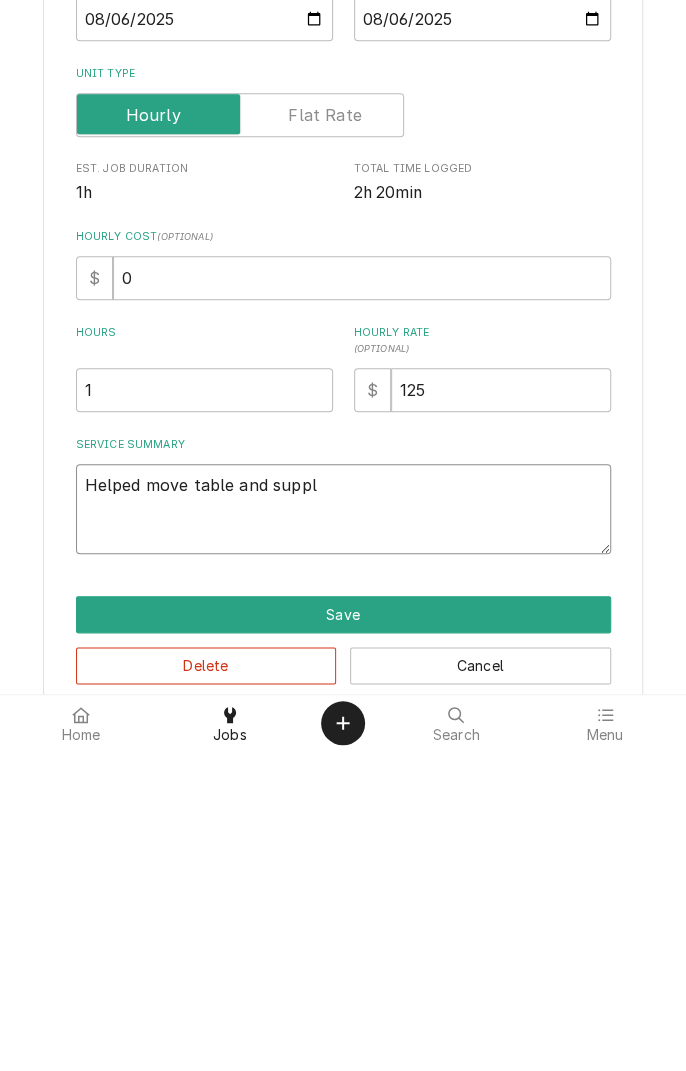 type on "x" 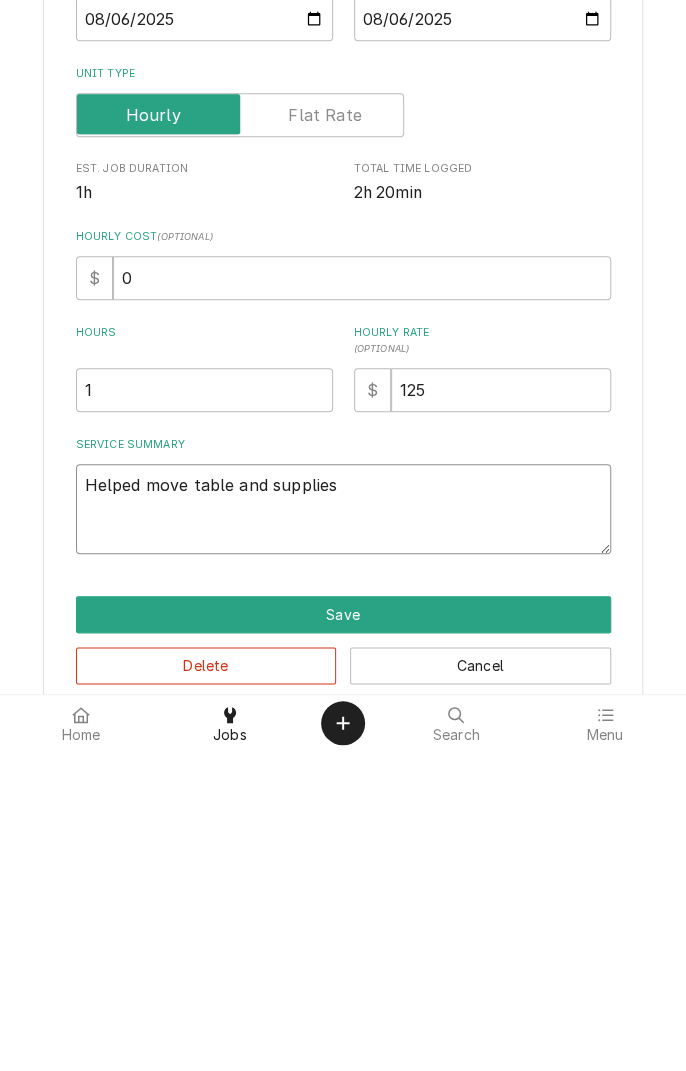 type on "x" 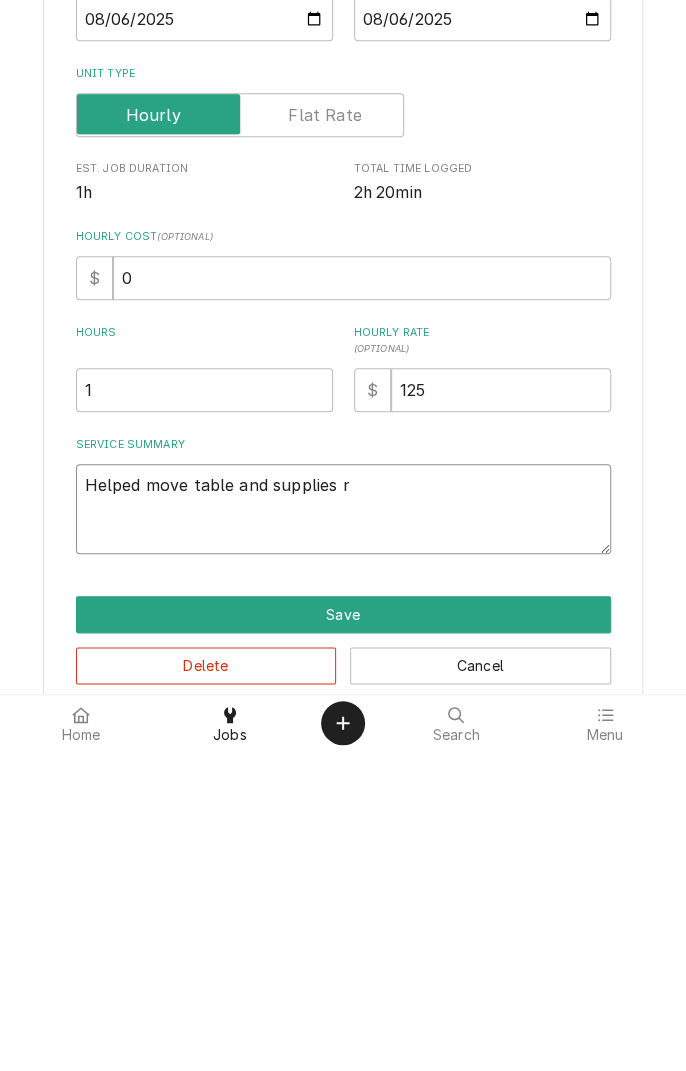 type on "x" 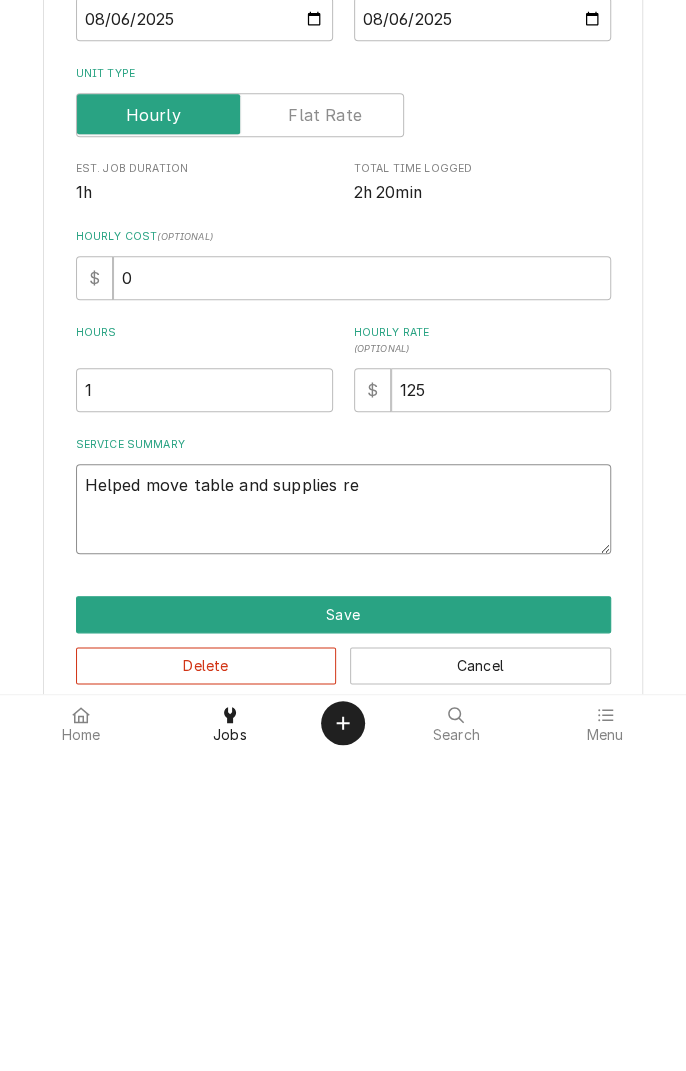 type on "x" 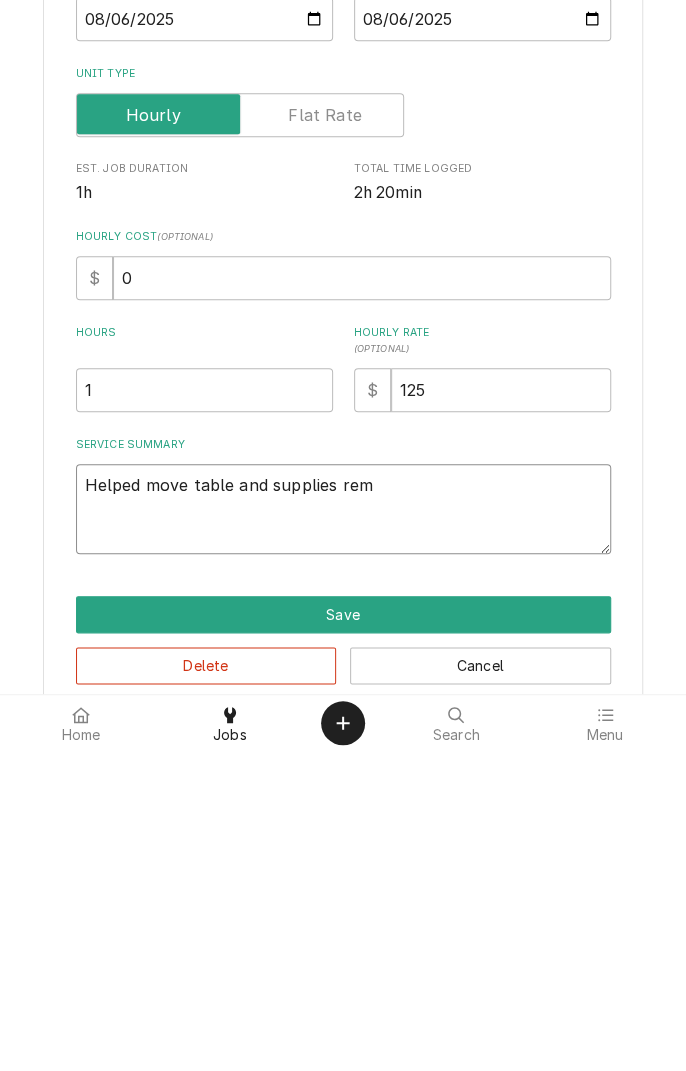 type on "x" 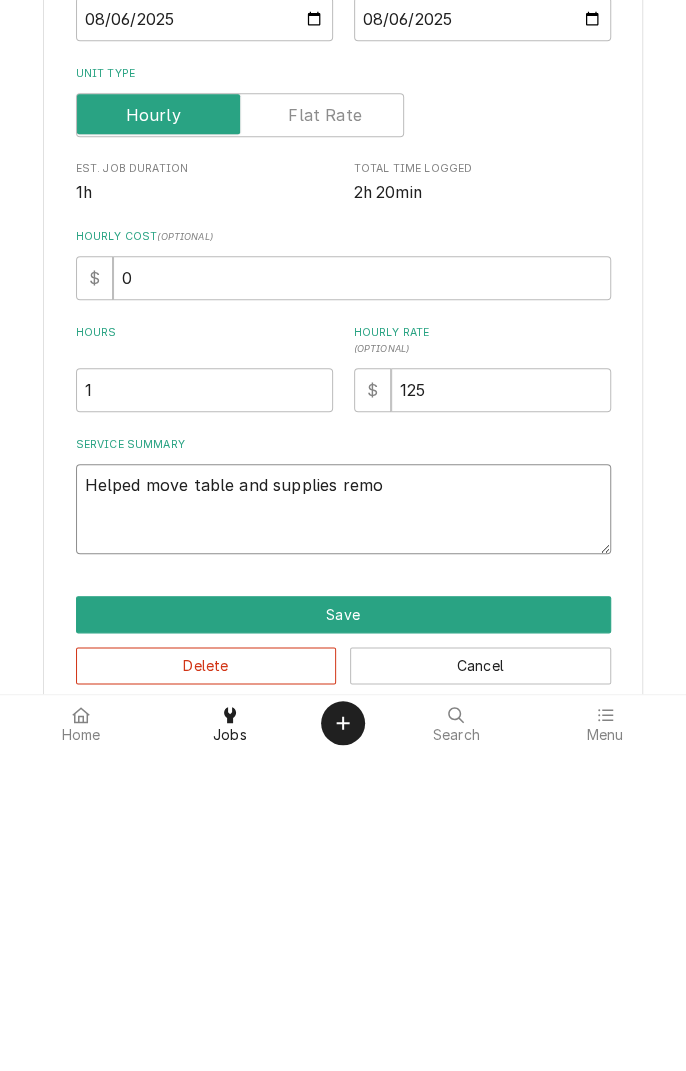type on "x" 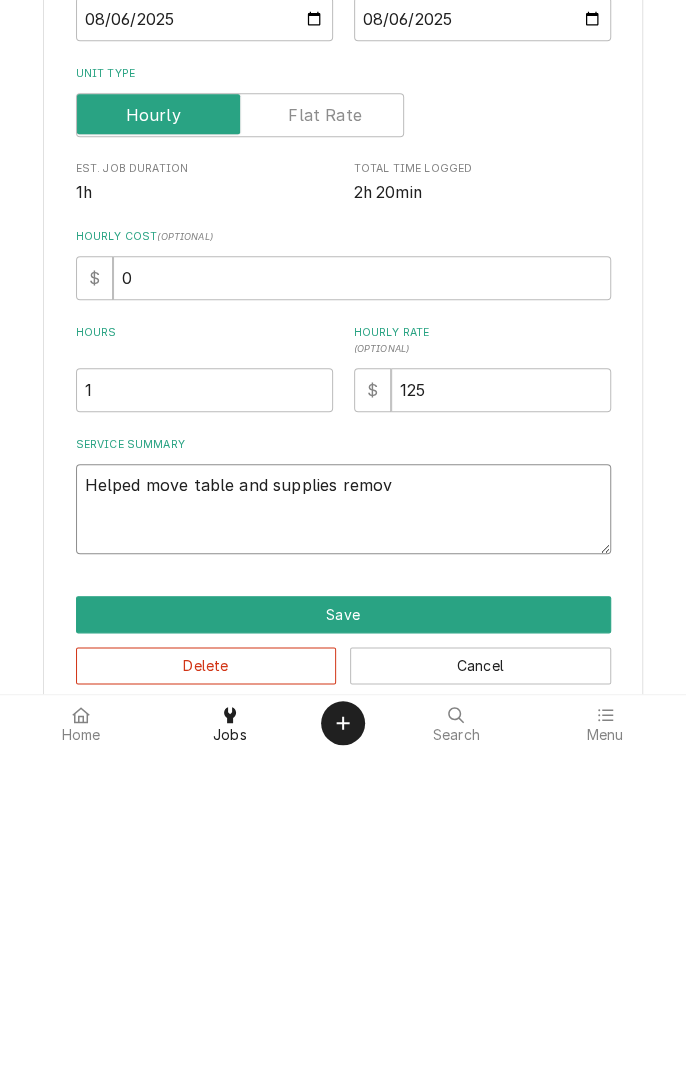 type on "x" 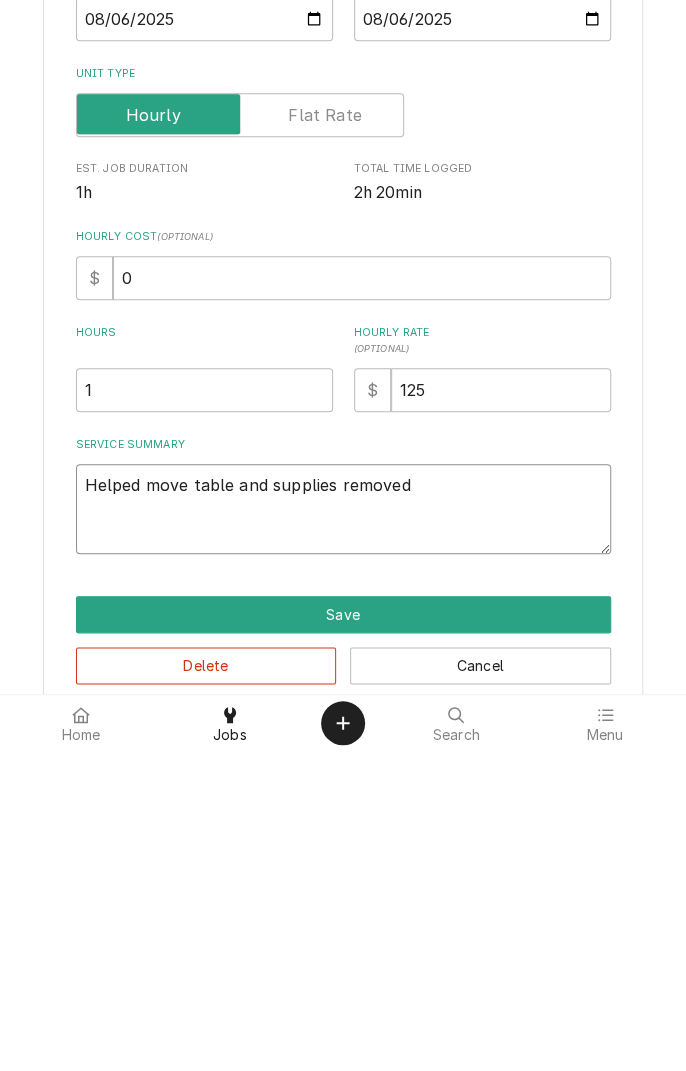 type on "x" 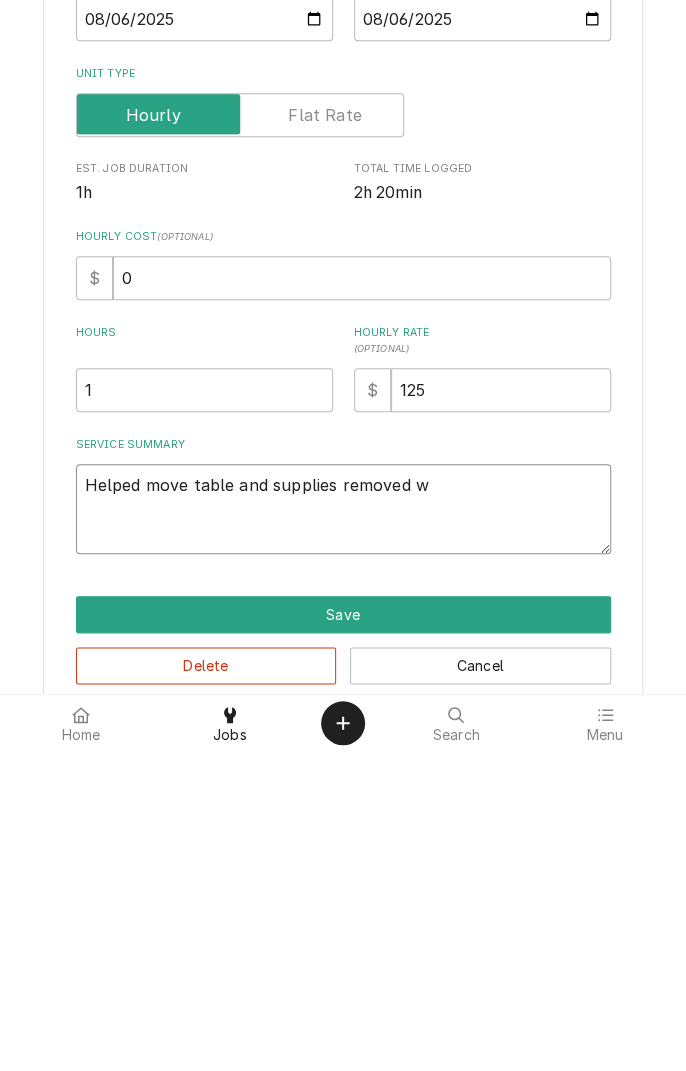 type on "x" 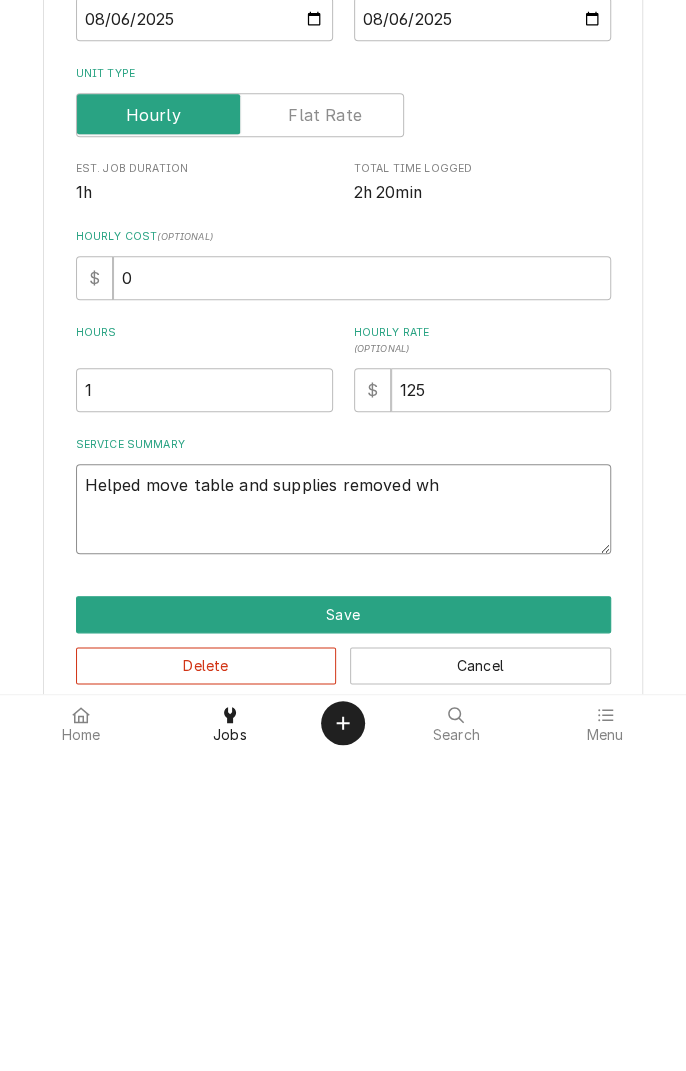 type on "x" 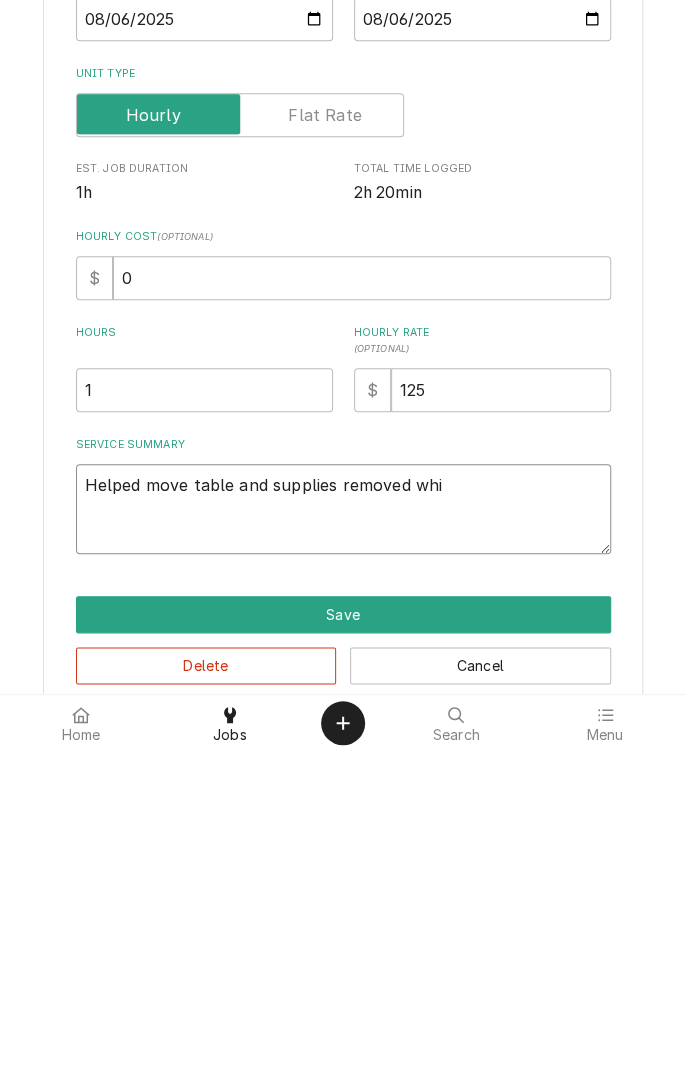 type on "x" 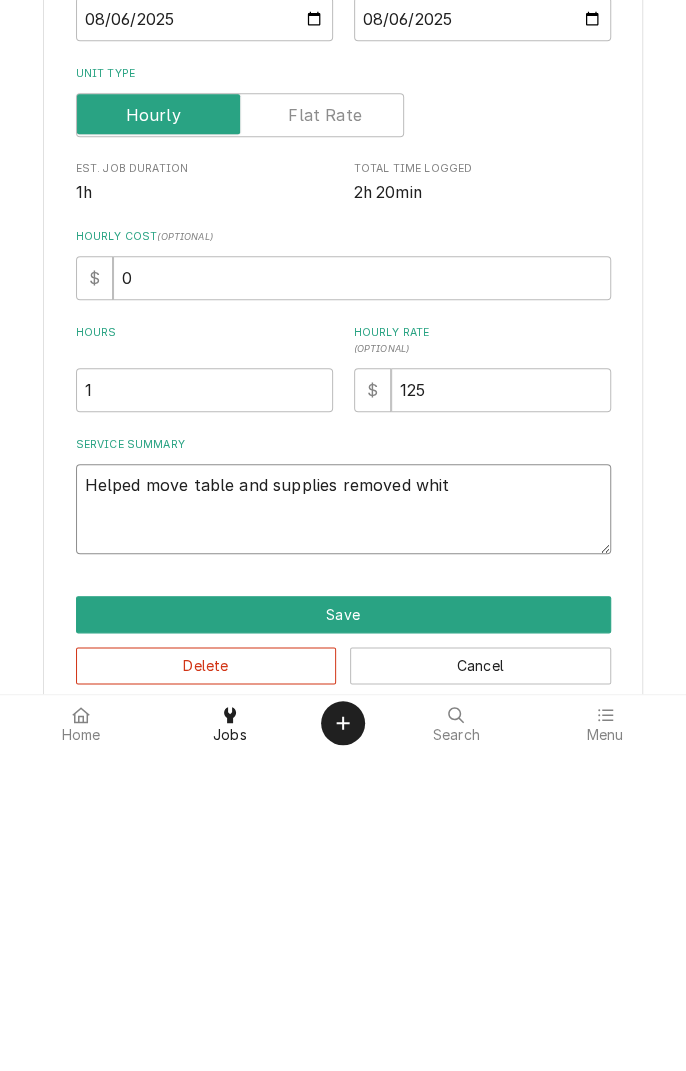 type on "x" 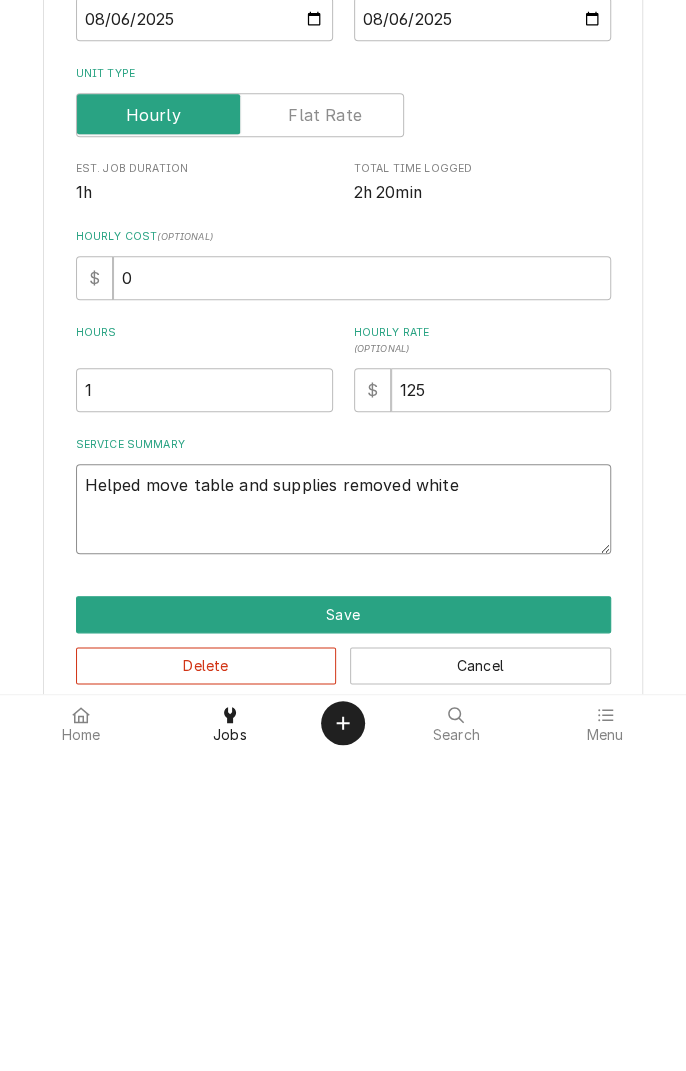 type on "x" 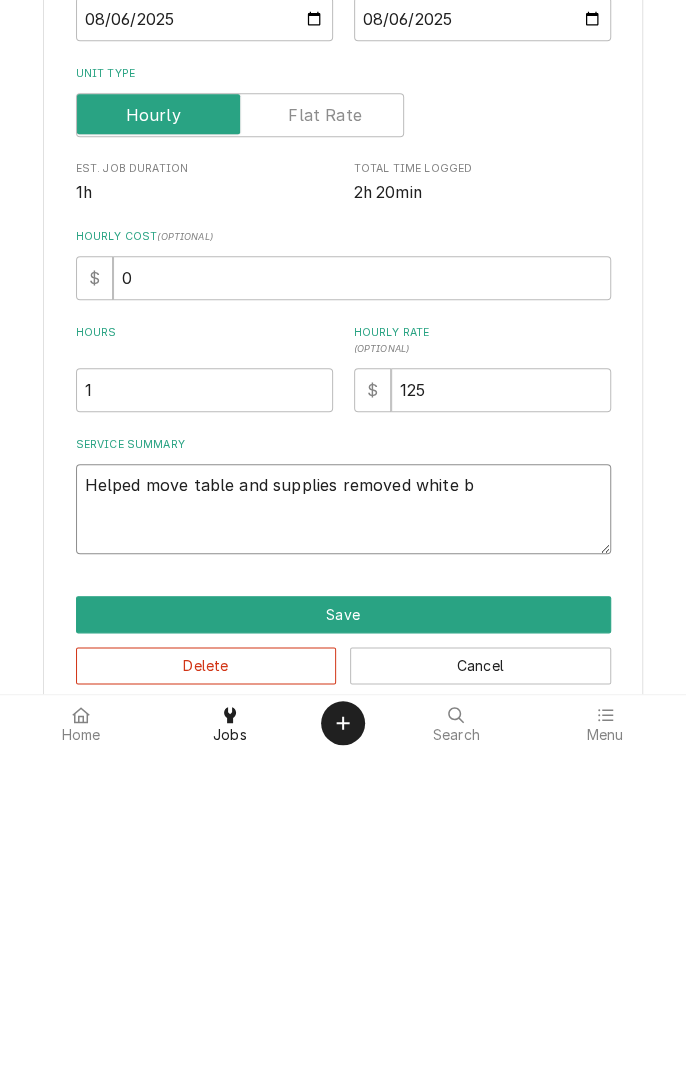 type on "x" 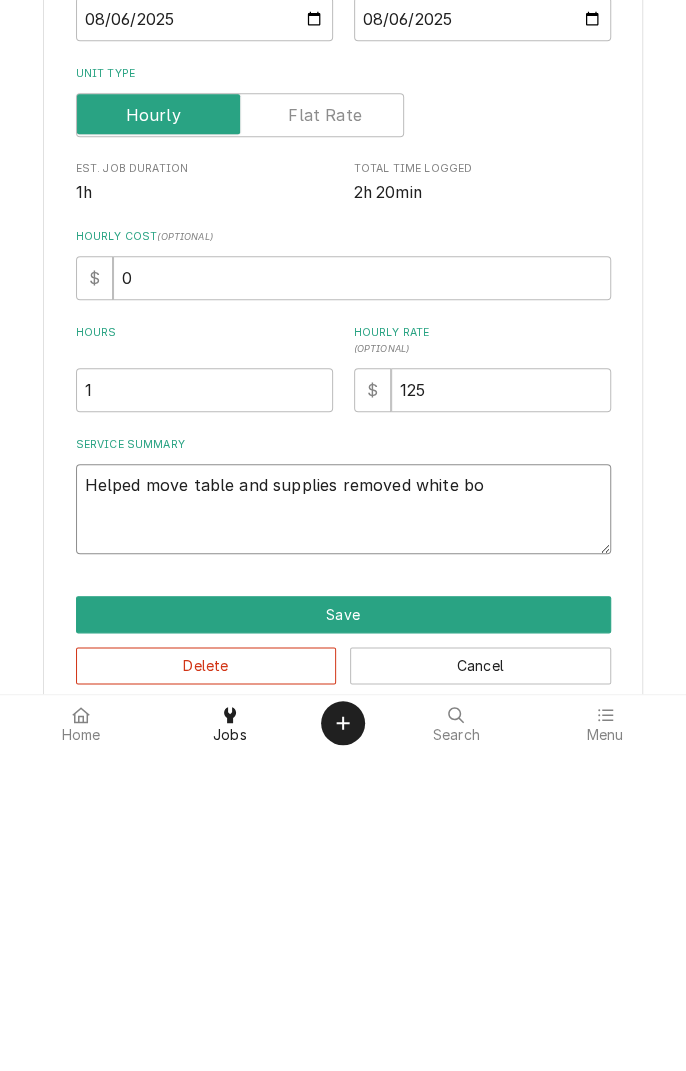 type on "x" 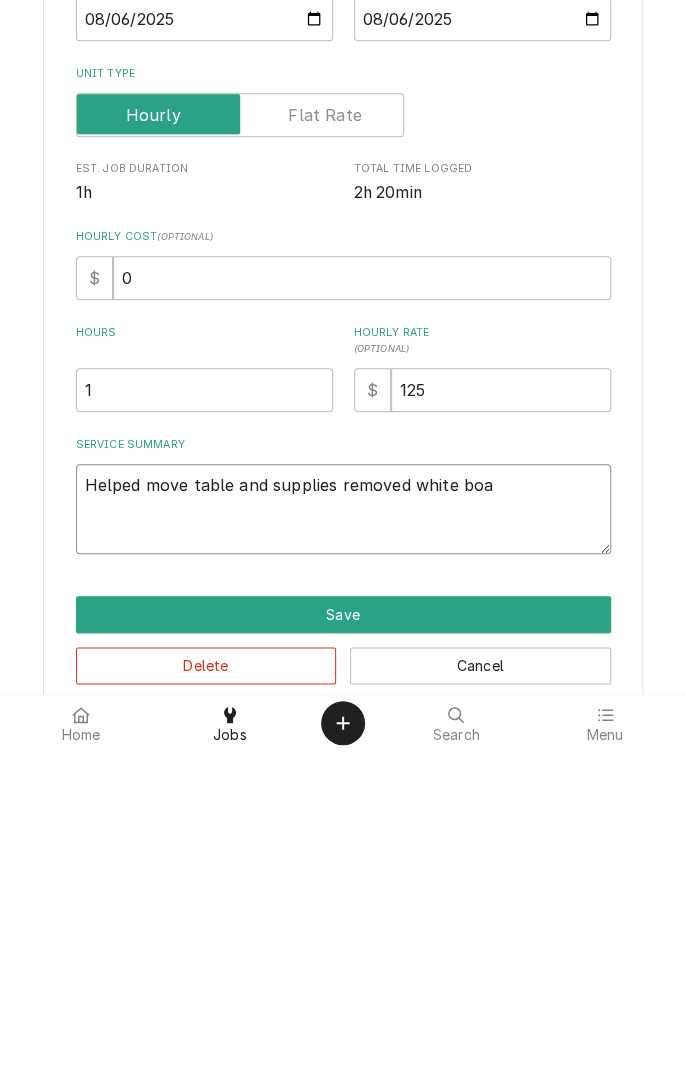 type on "x" 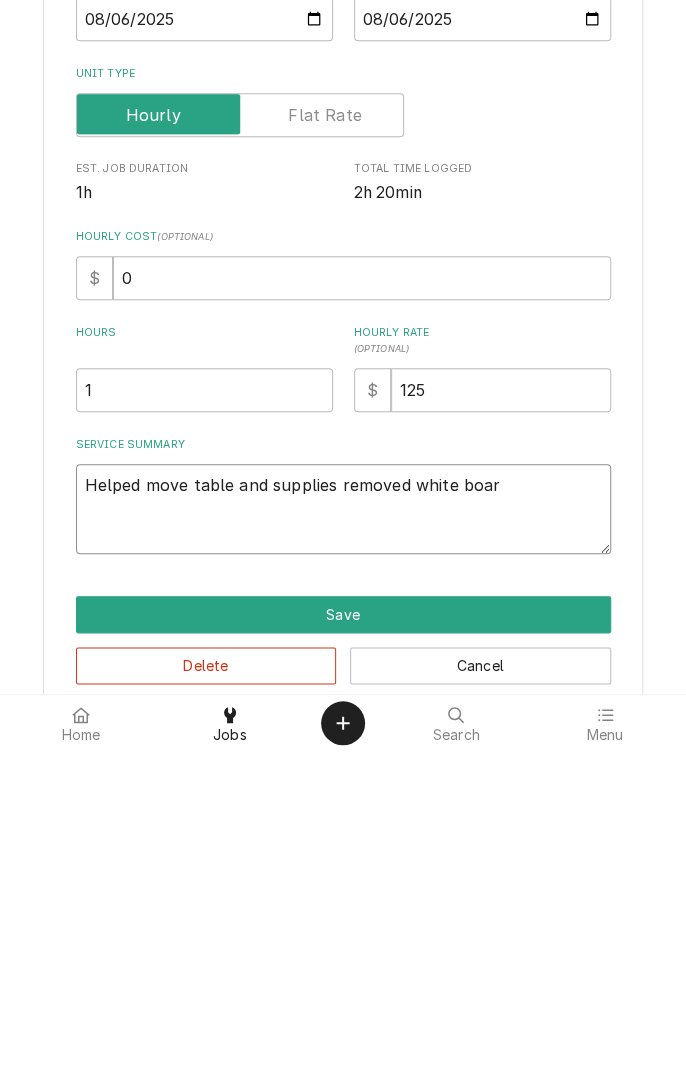 type on "x" 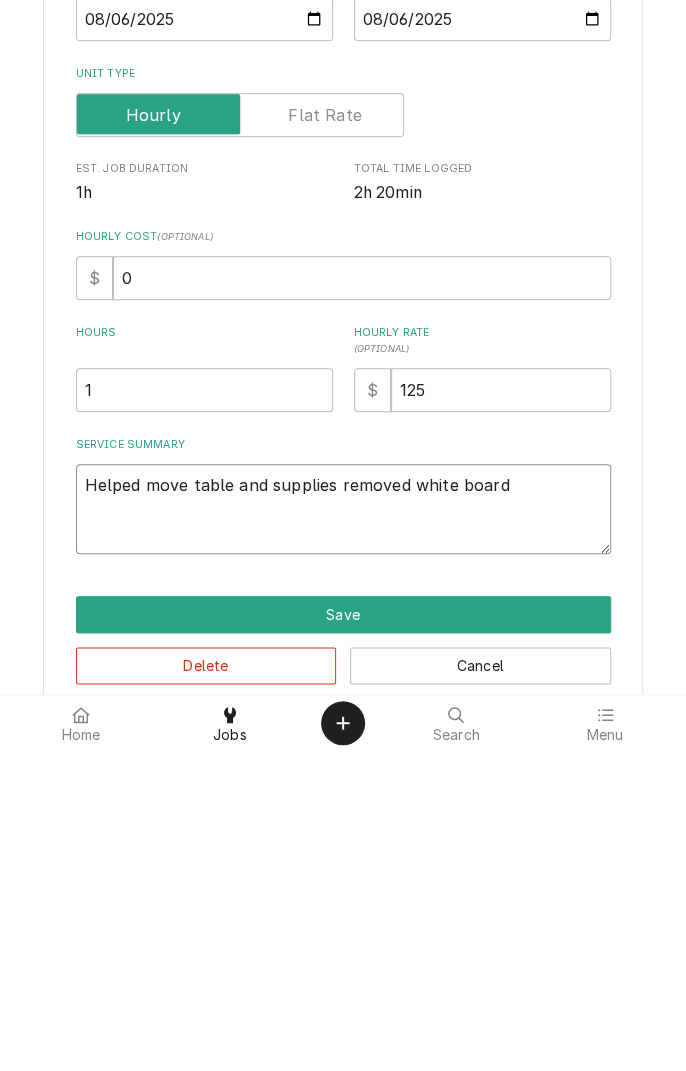 type on "x" 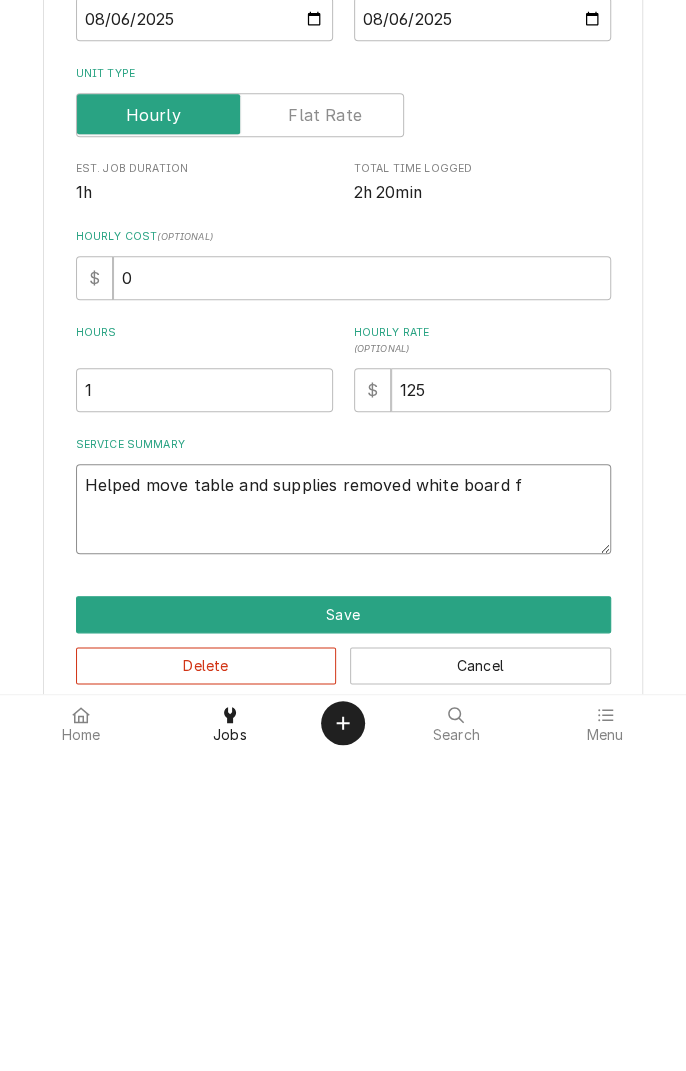 type on "x" 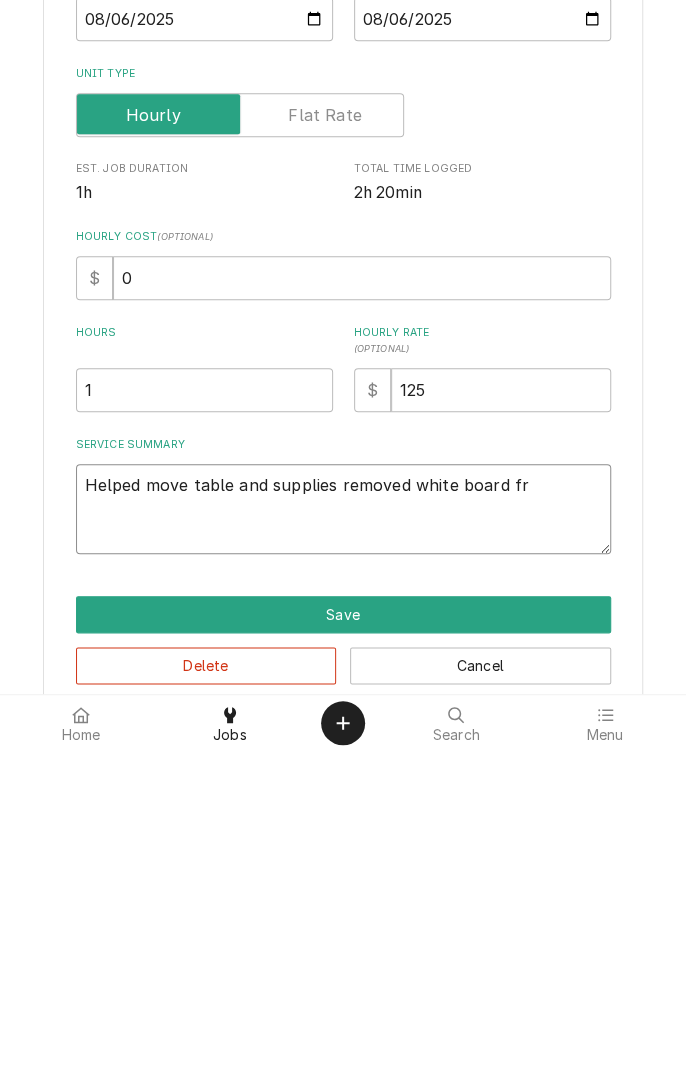 type on "x" 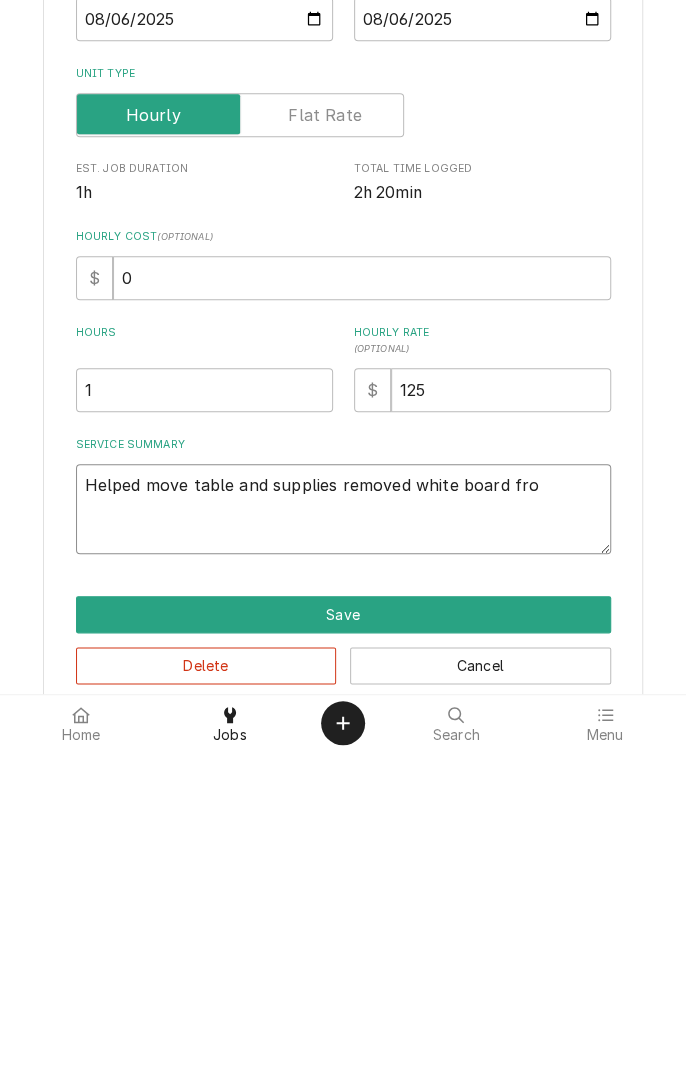 type on "x" 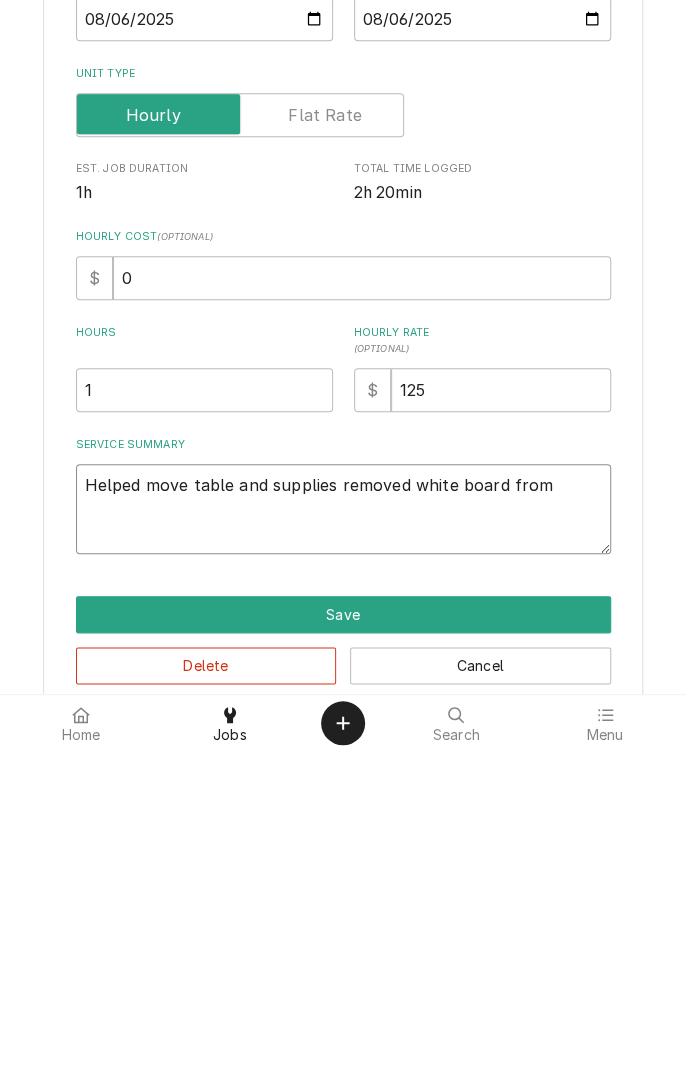 type on "x" 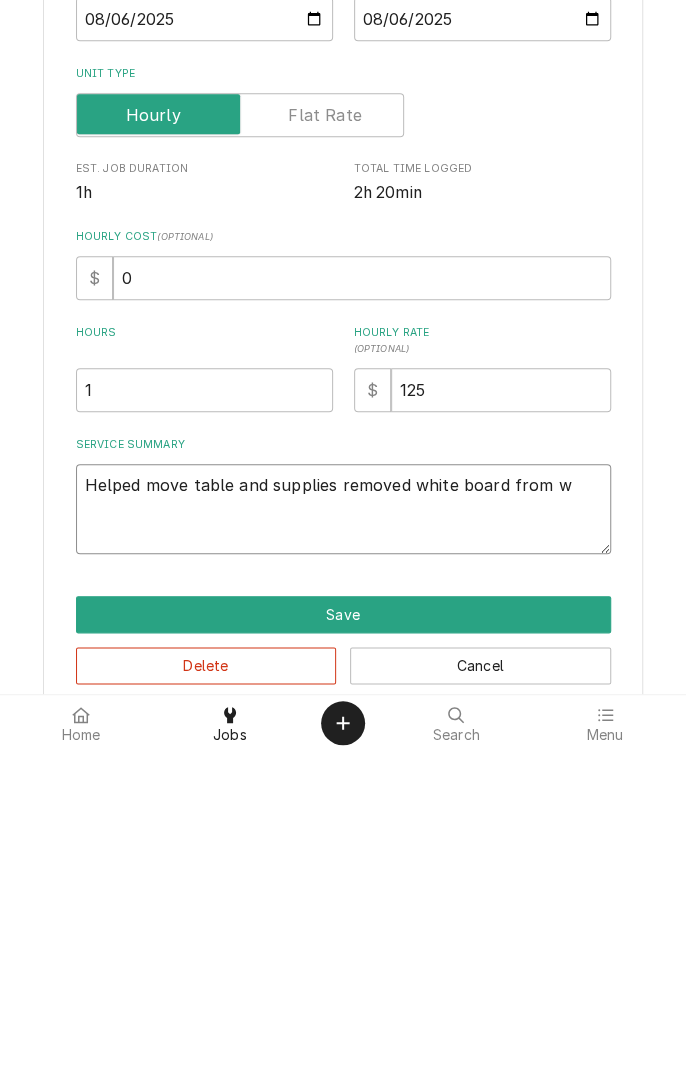 type on "x" 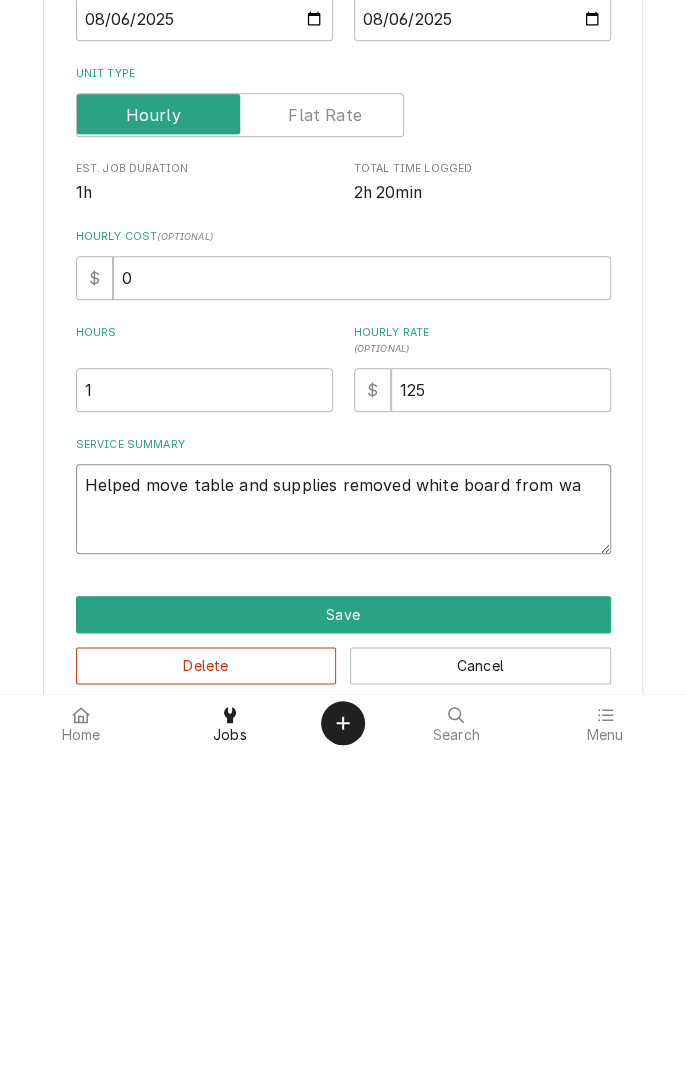 type on "x" 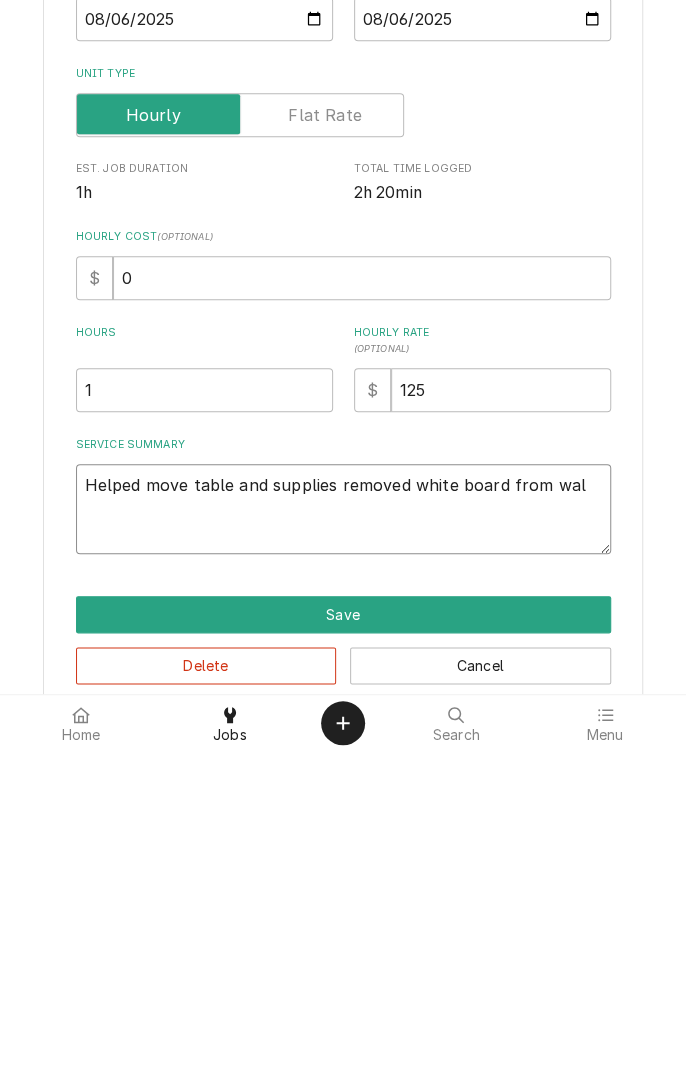 type on "x" 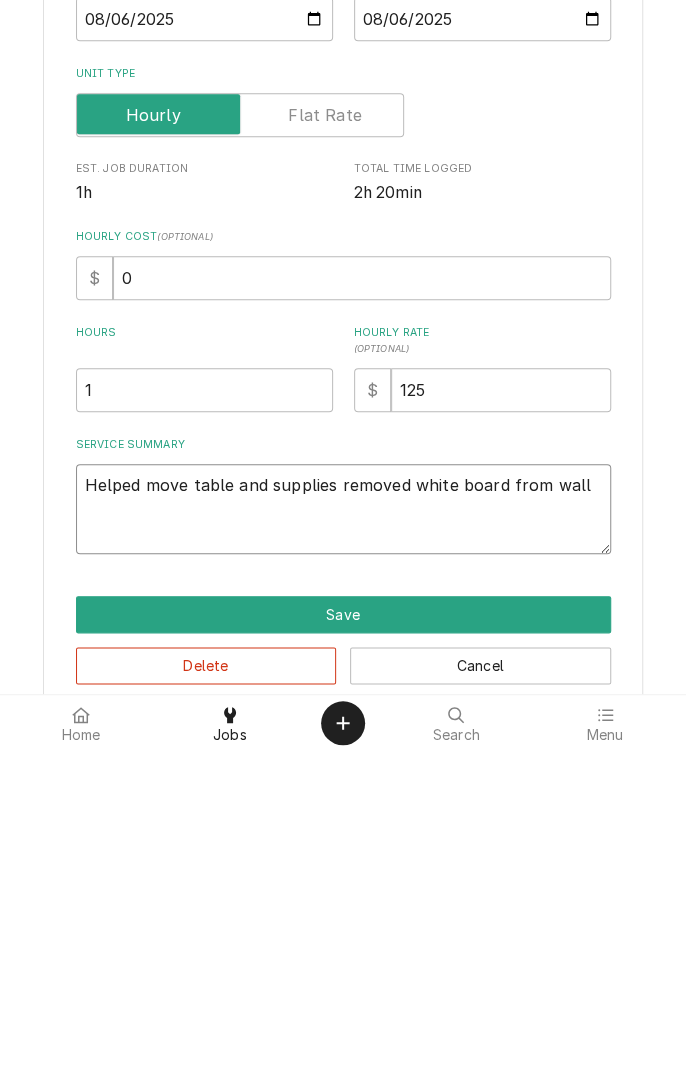 type on "x" 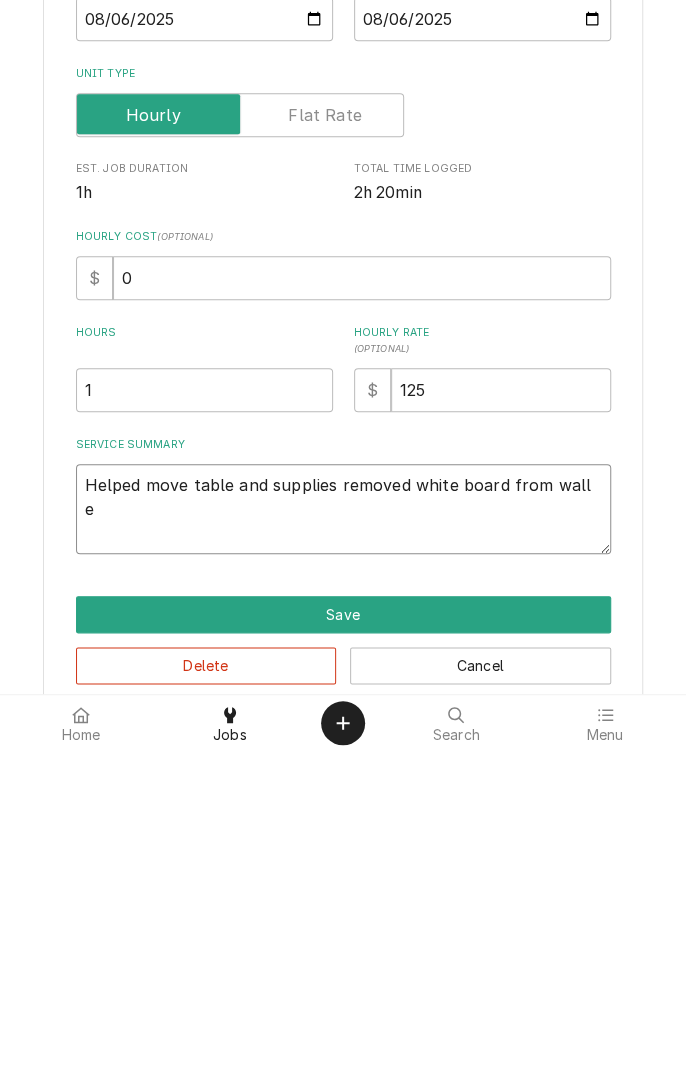 type on "x" 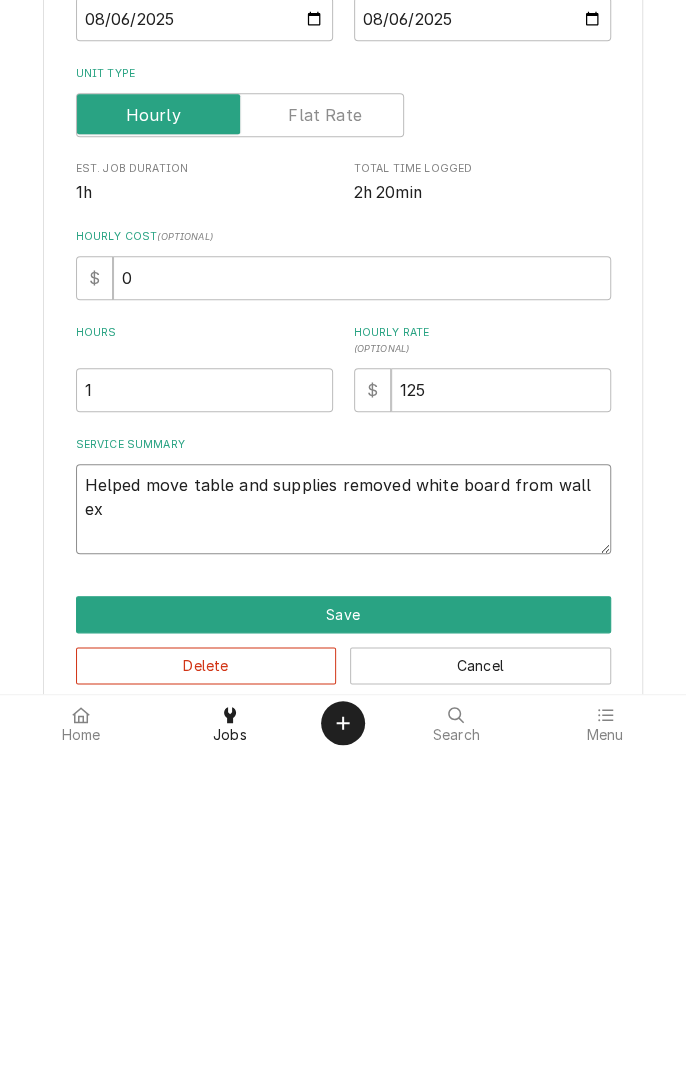type on "x" 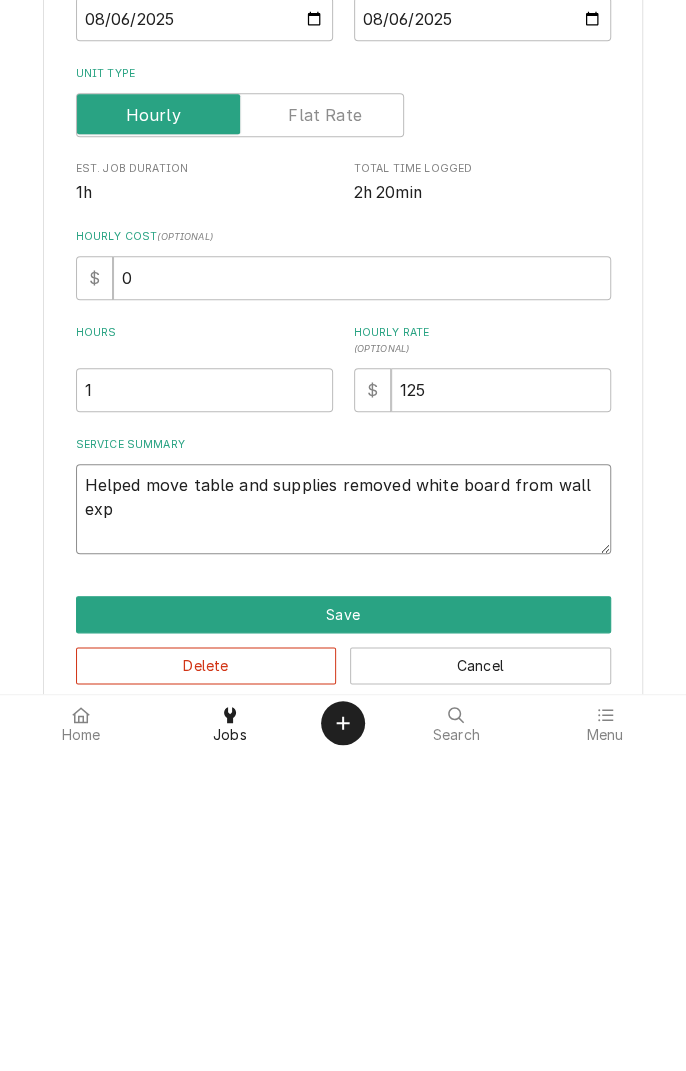 type on "x" 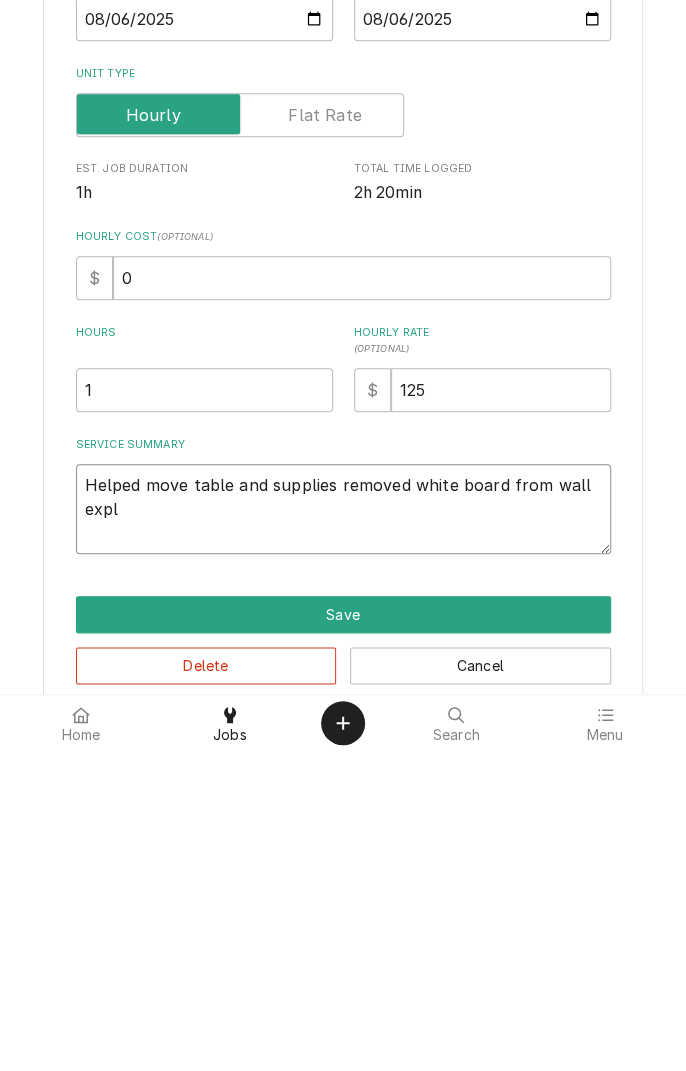 type on "x" 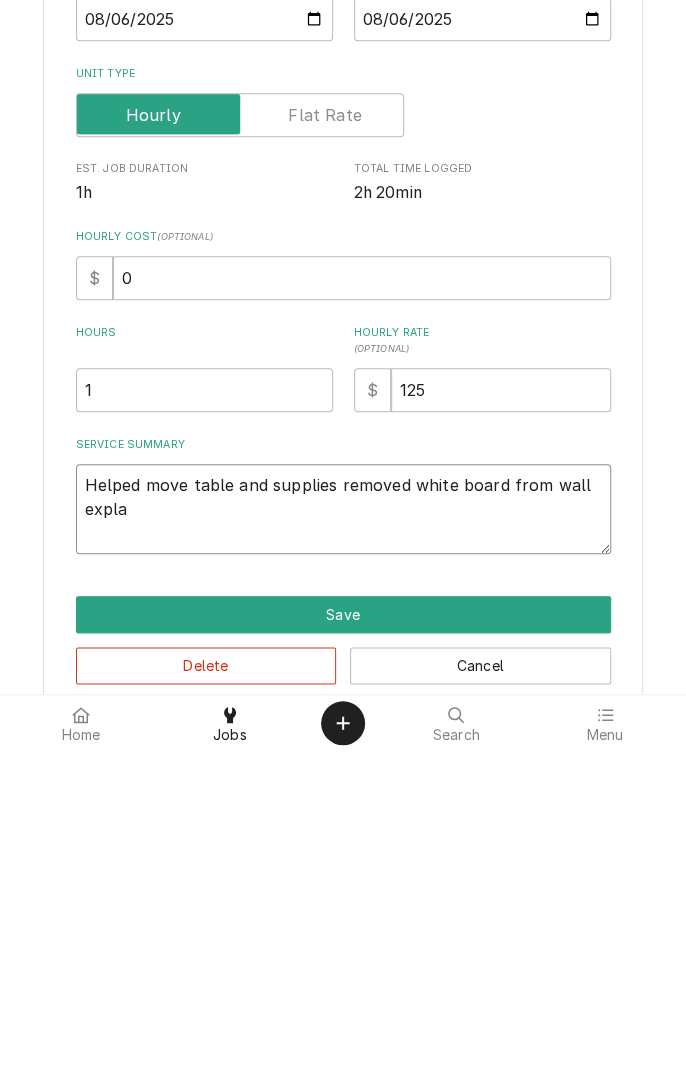 type on "x" 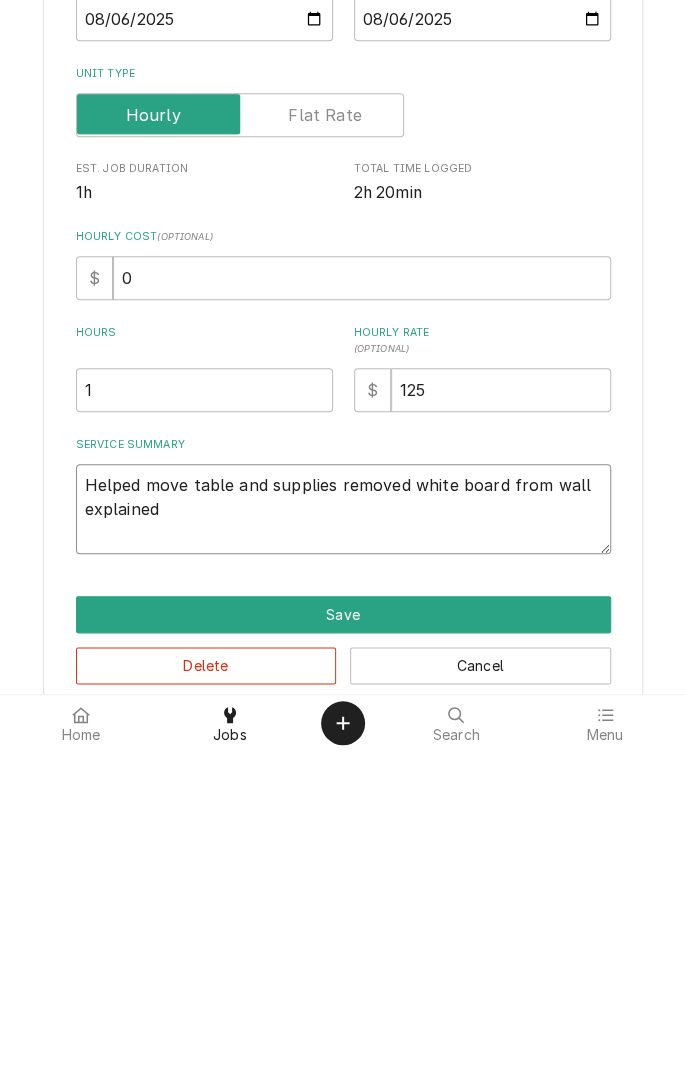 type on "x" 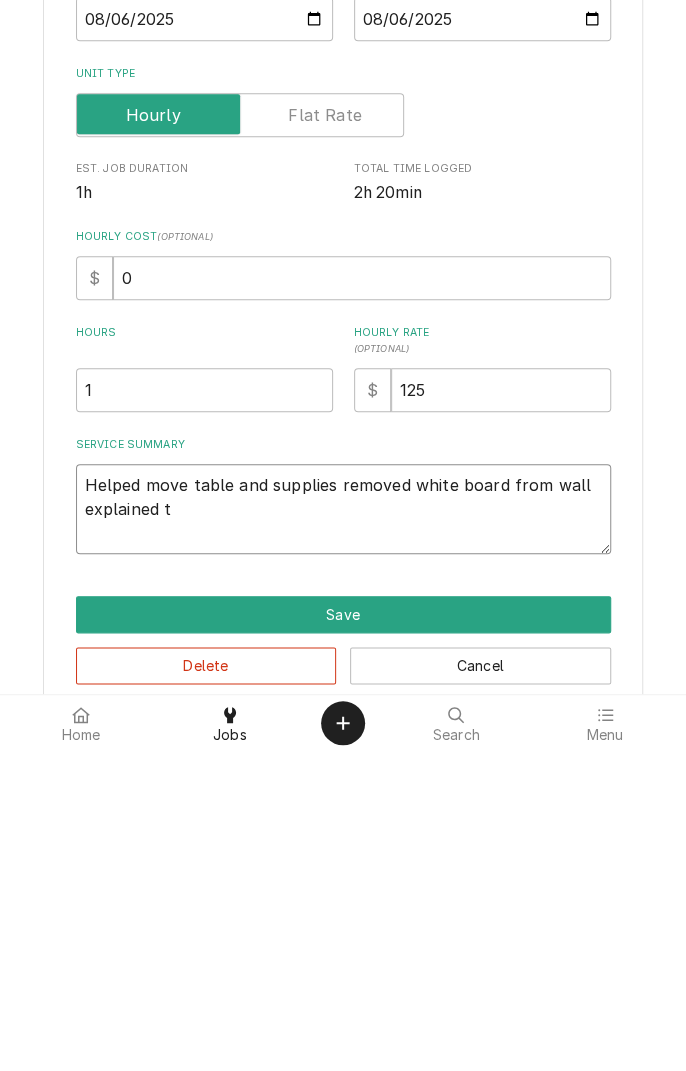 type on "x" 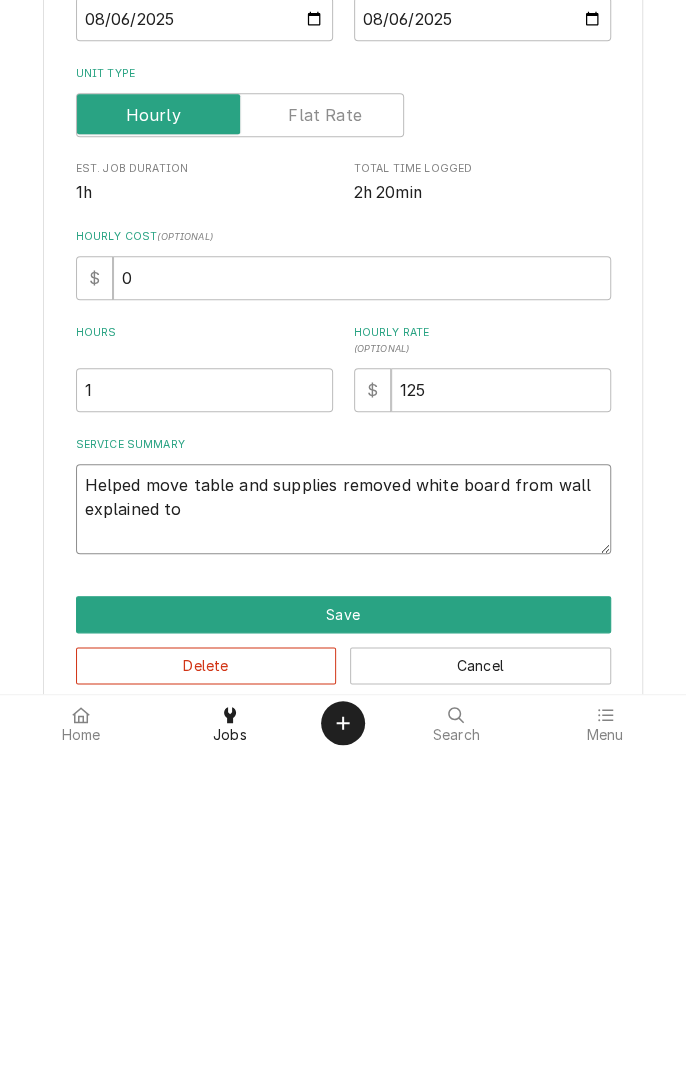 type on "x" 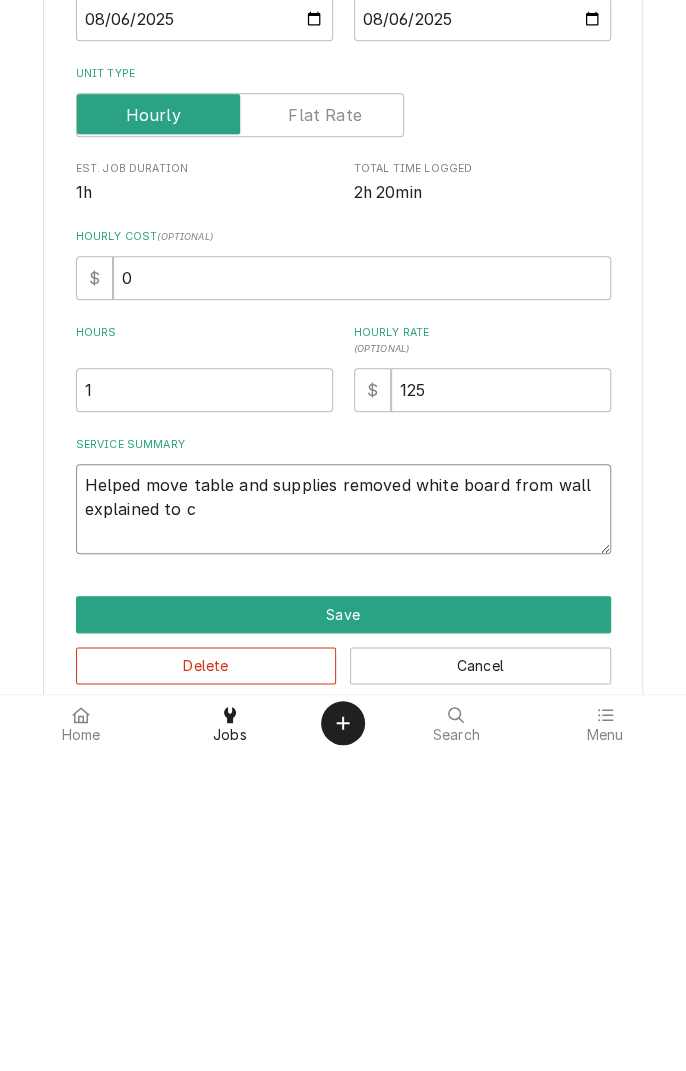 type on "x" 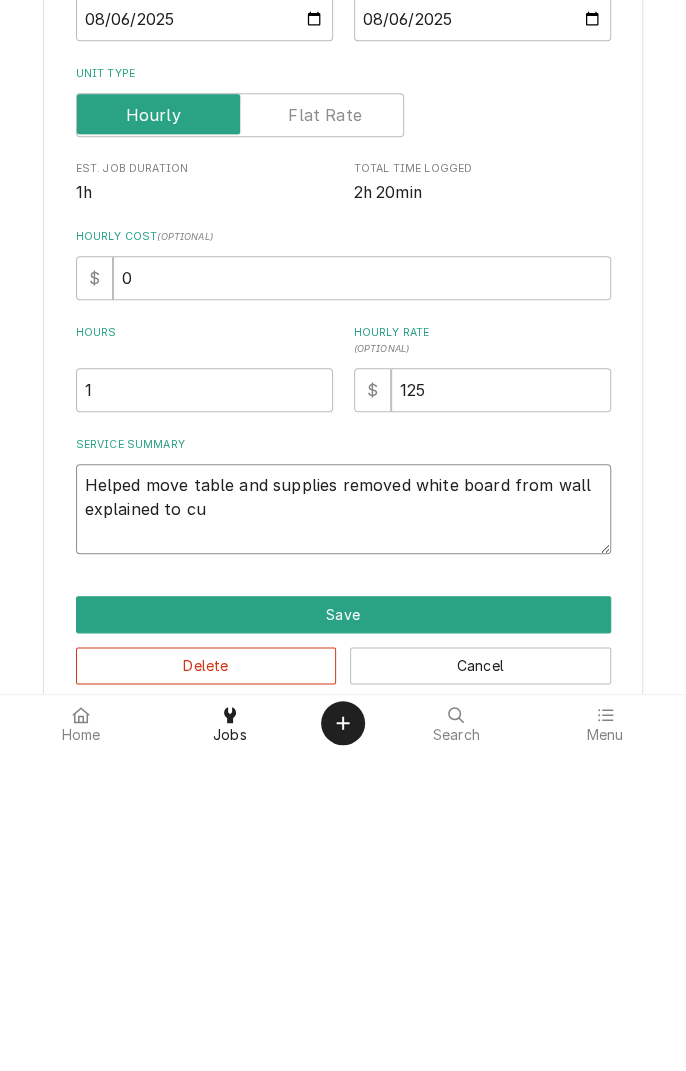 type on "x" 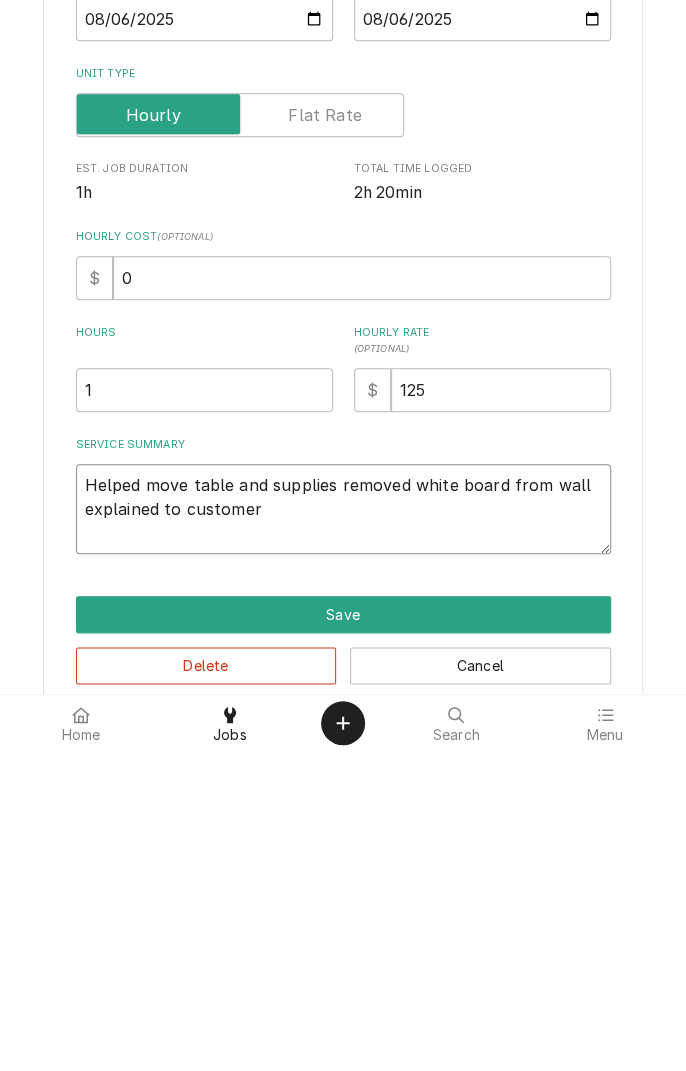 type on "x" 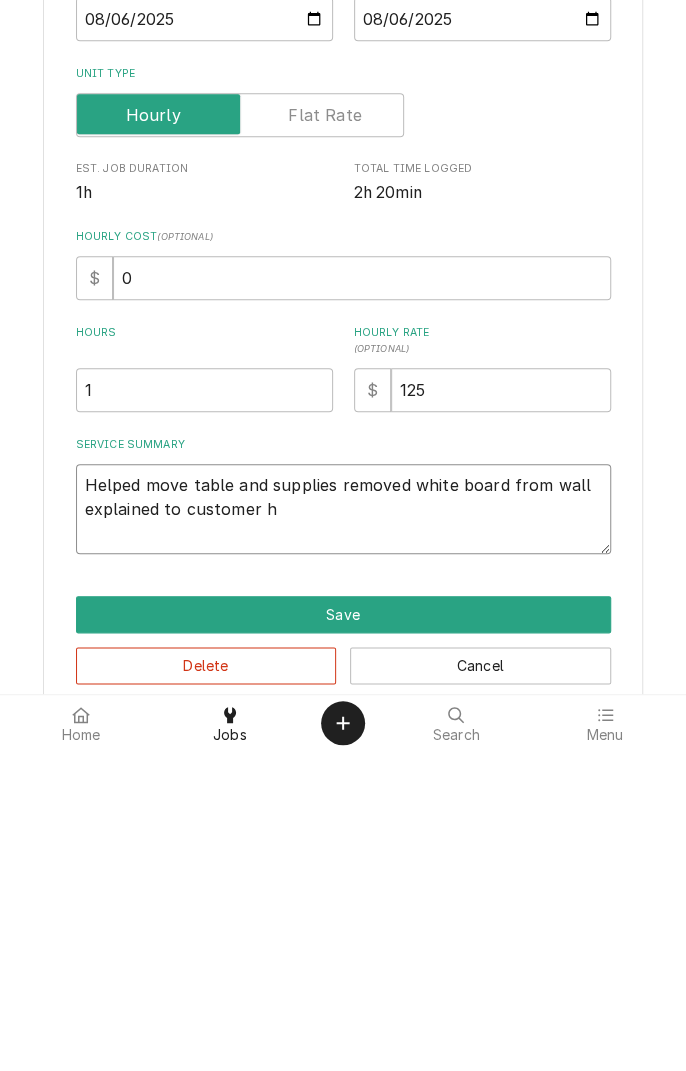 type on "x" 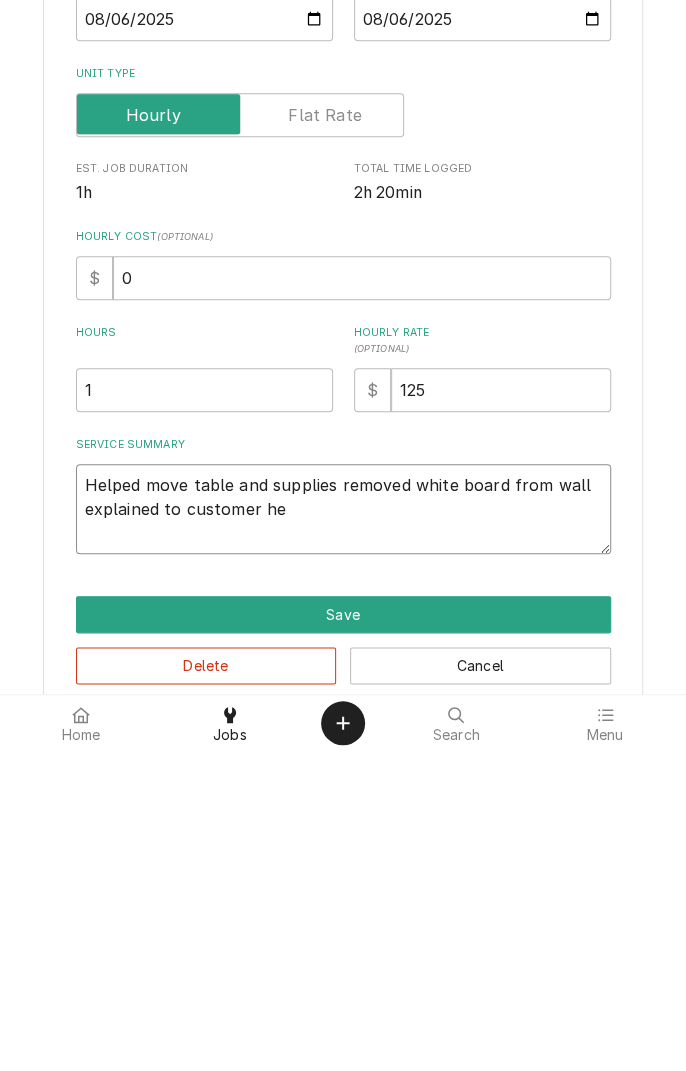 type on "x" 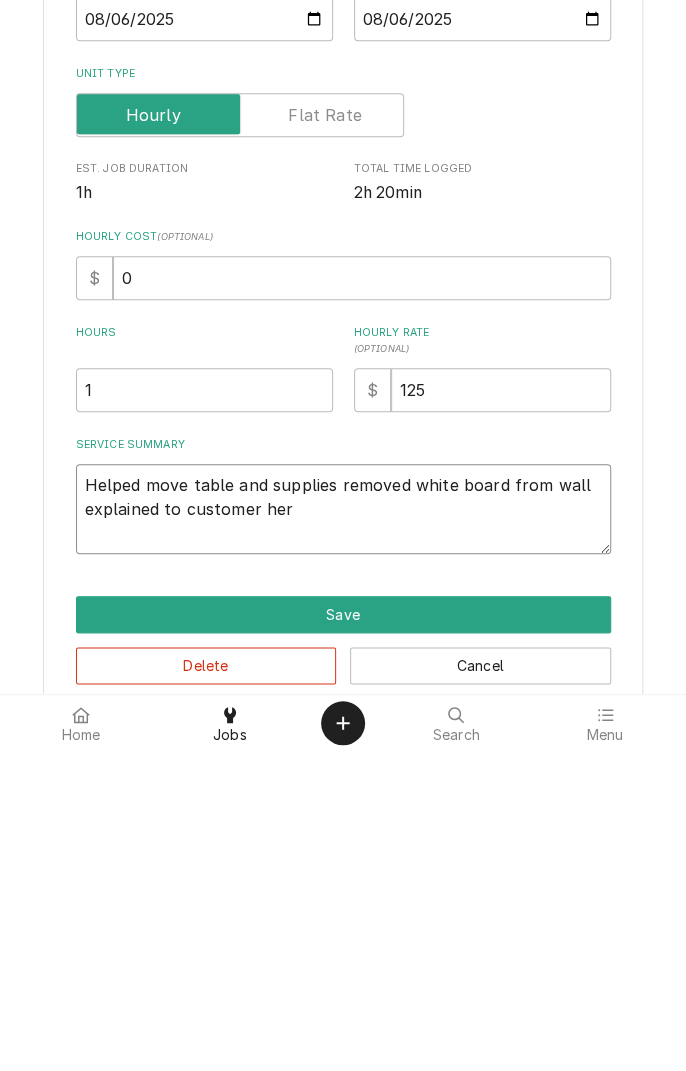 type on "x" 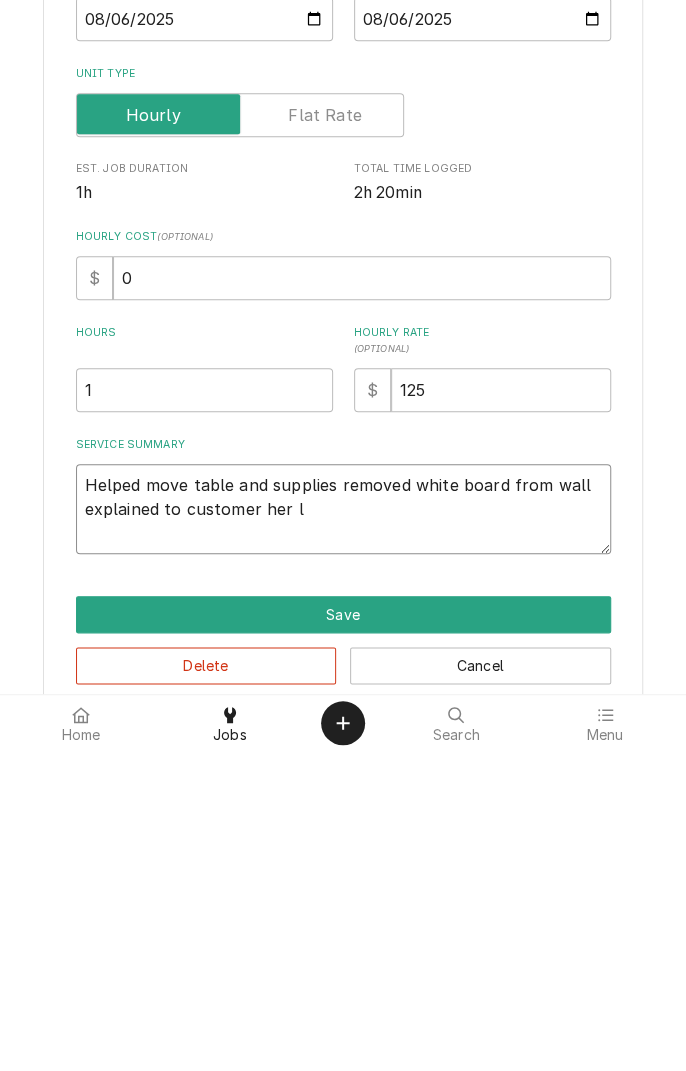 type on "x" 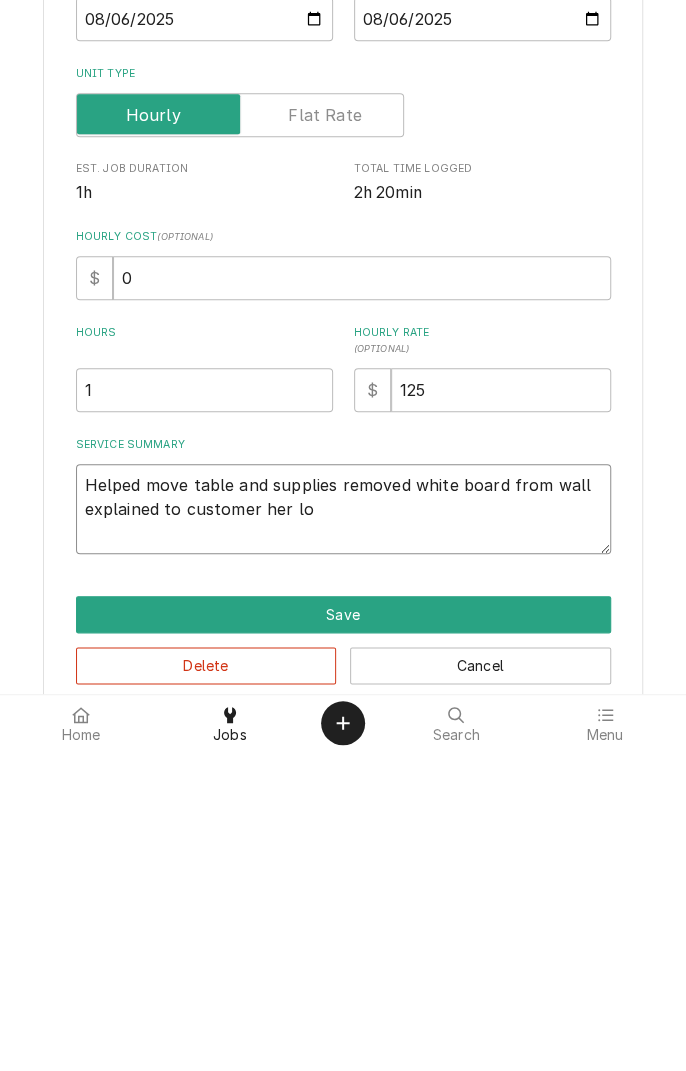 type on "x" 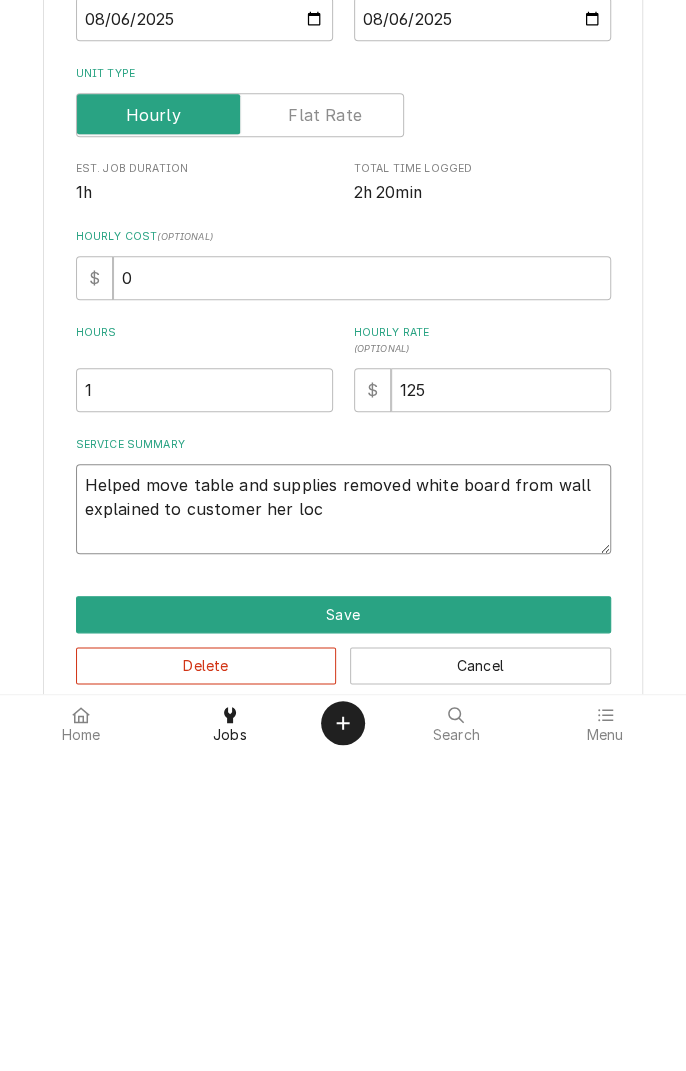 type on "x" 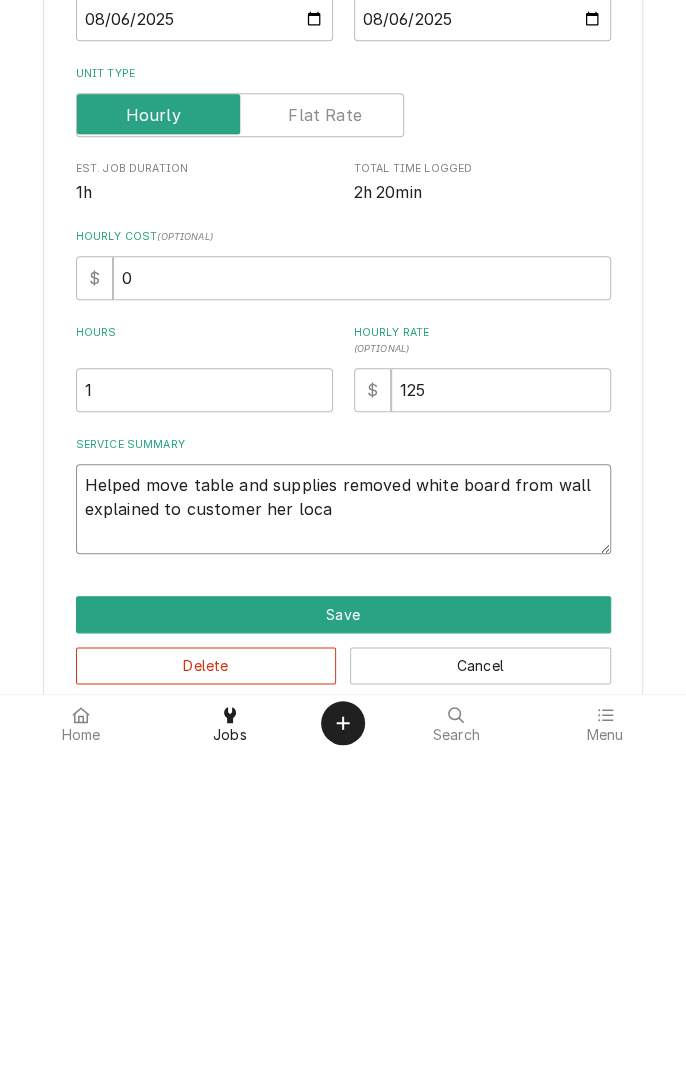 type on "x" 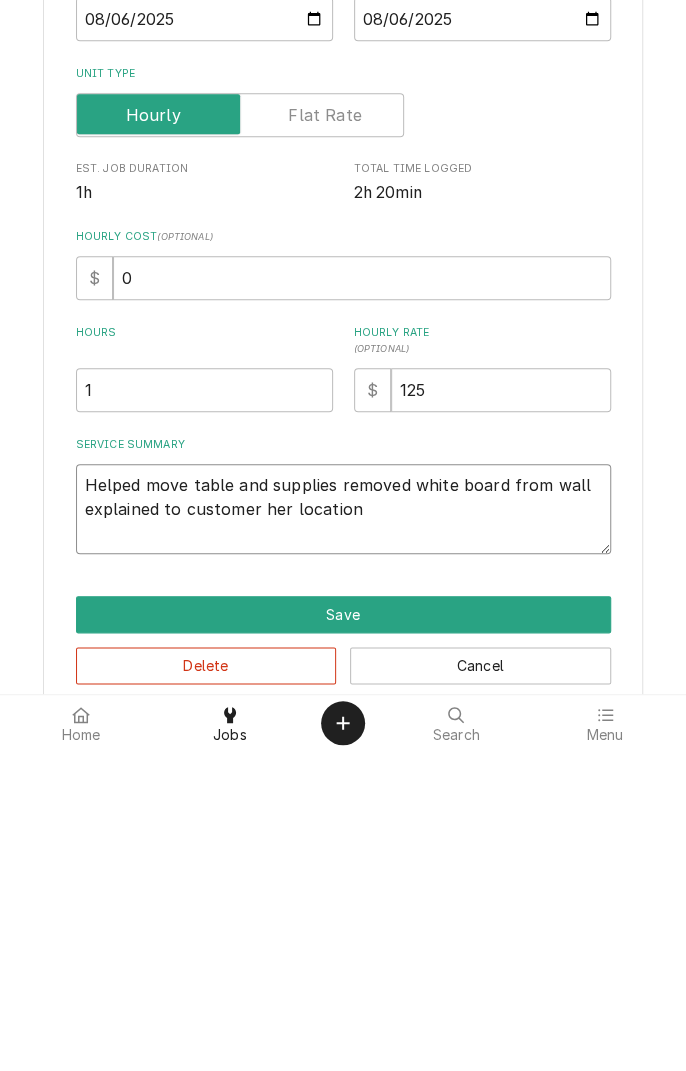 type on "x" 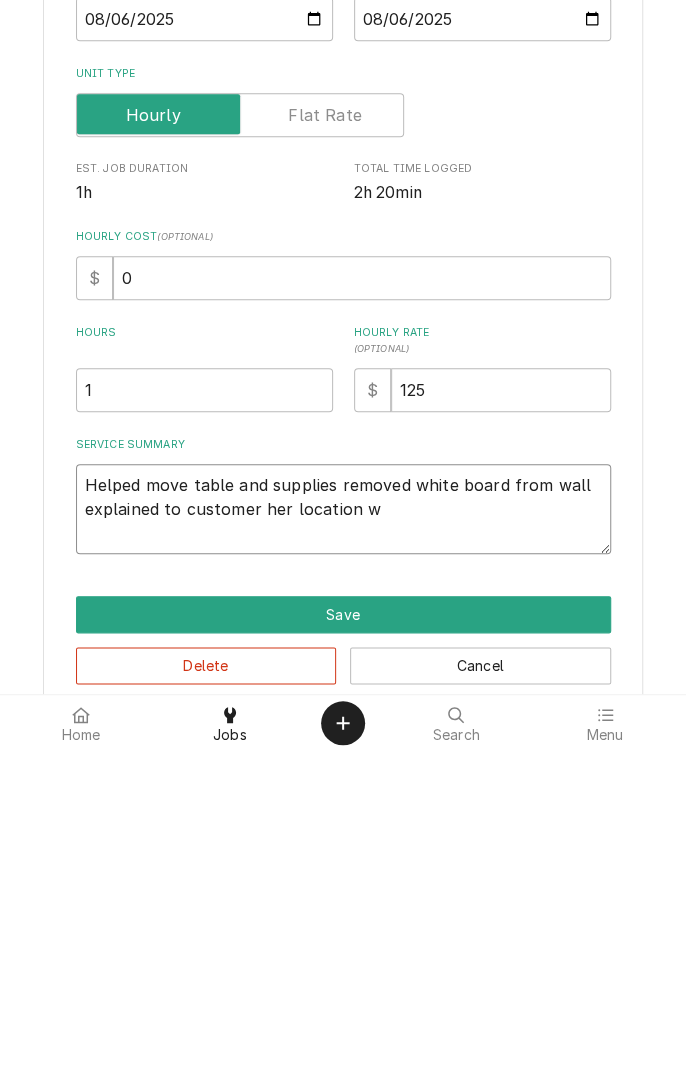 type on "x" 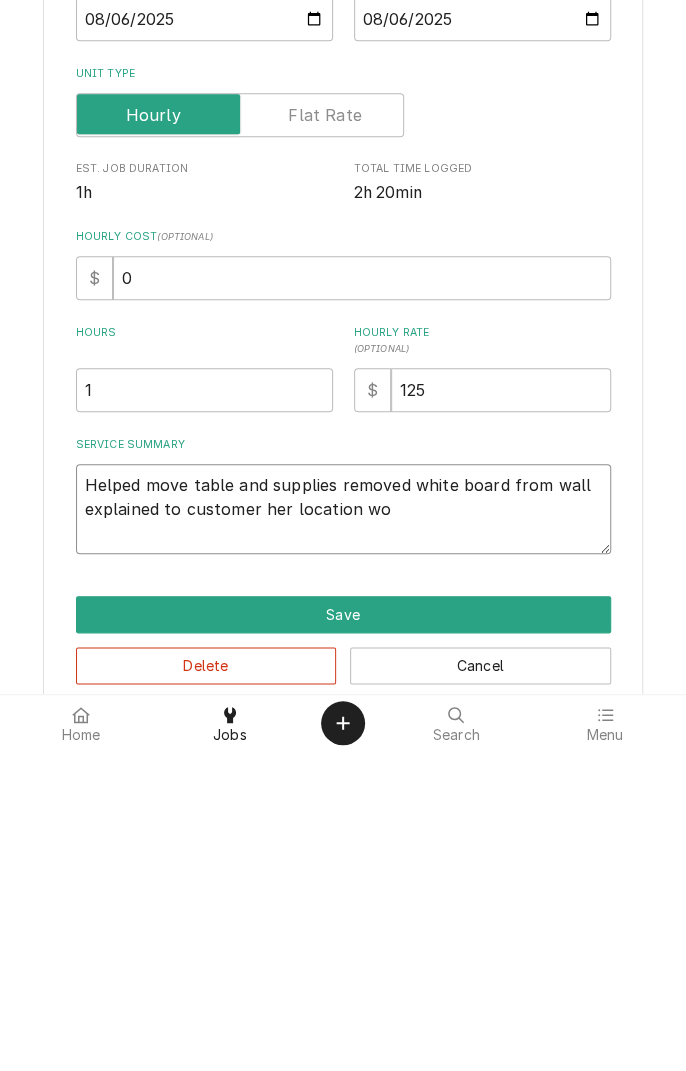type on "x" 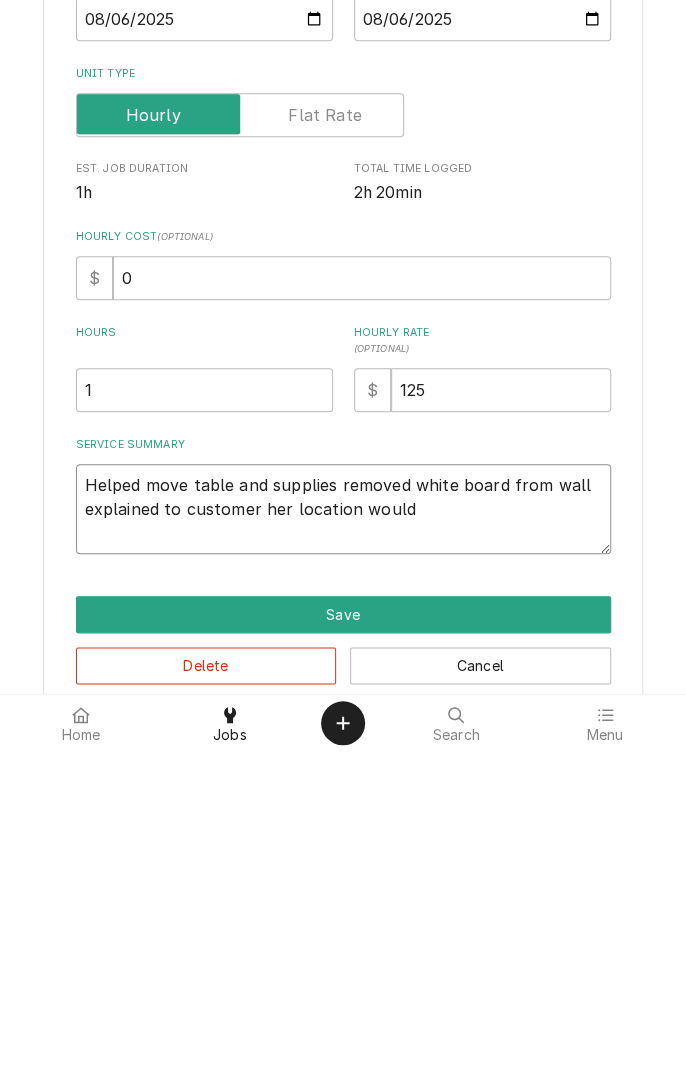 type on "x" 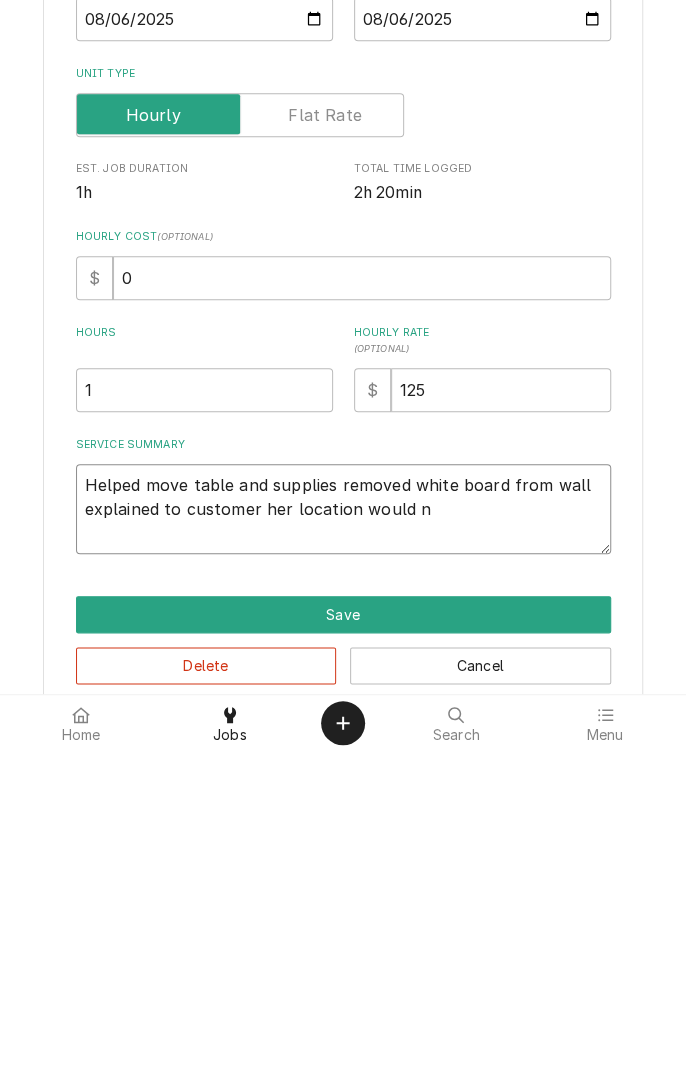 type on "x" 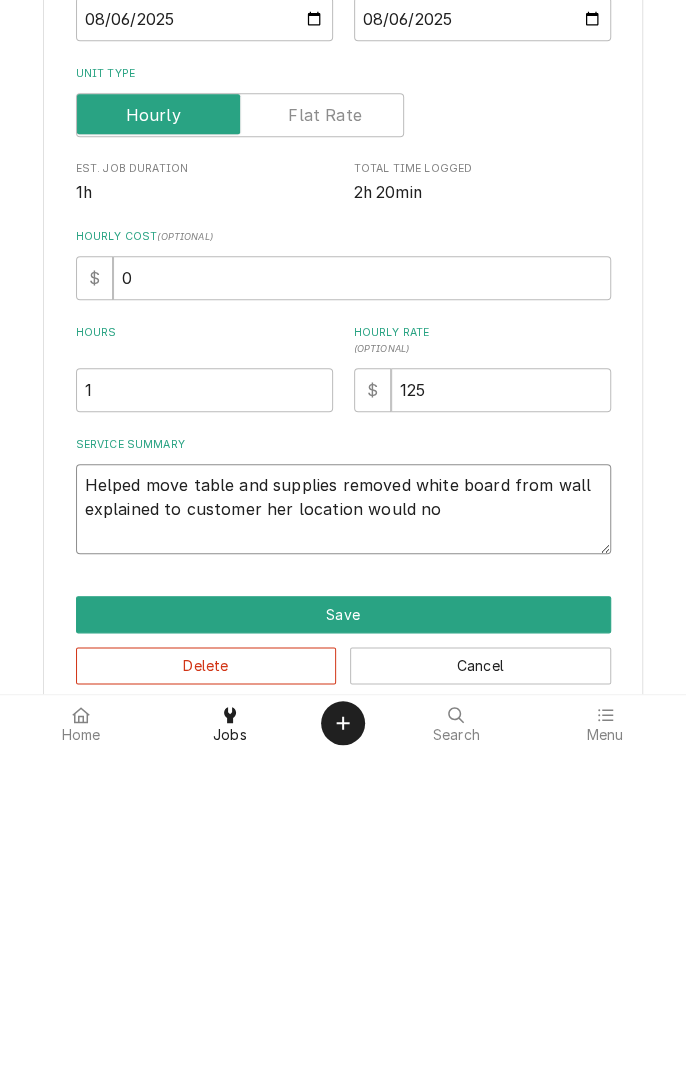 type on "x" 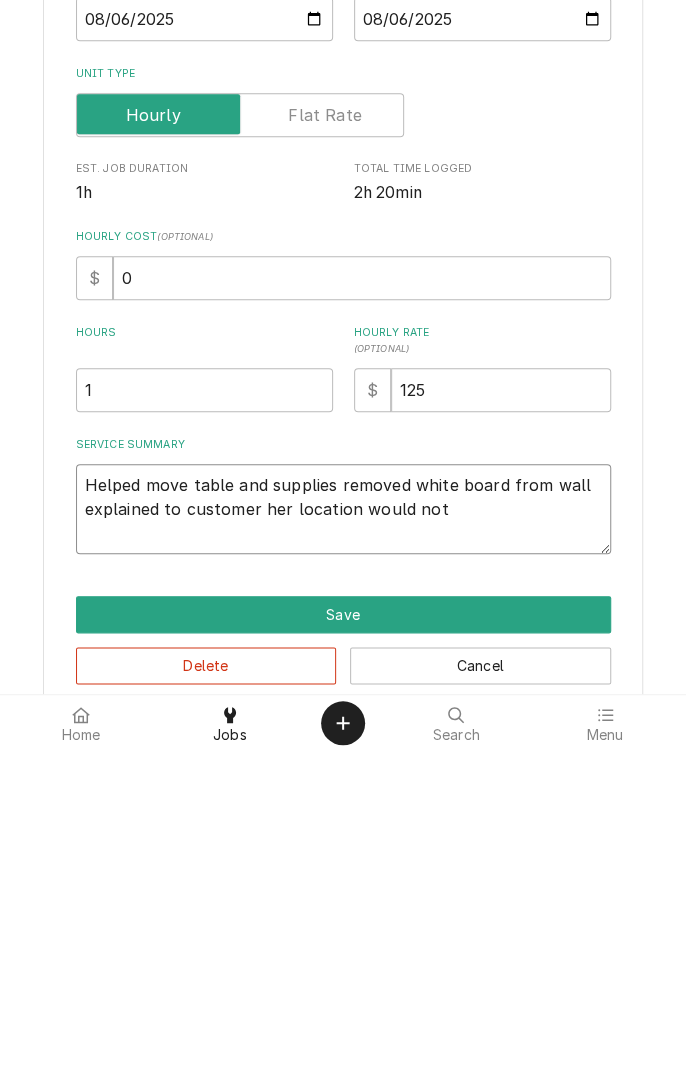 type on "x" 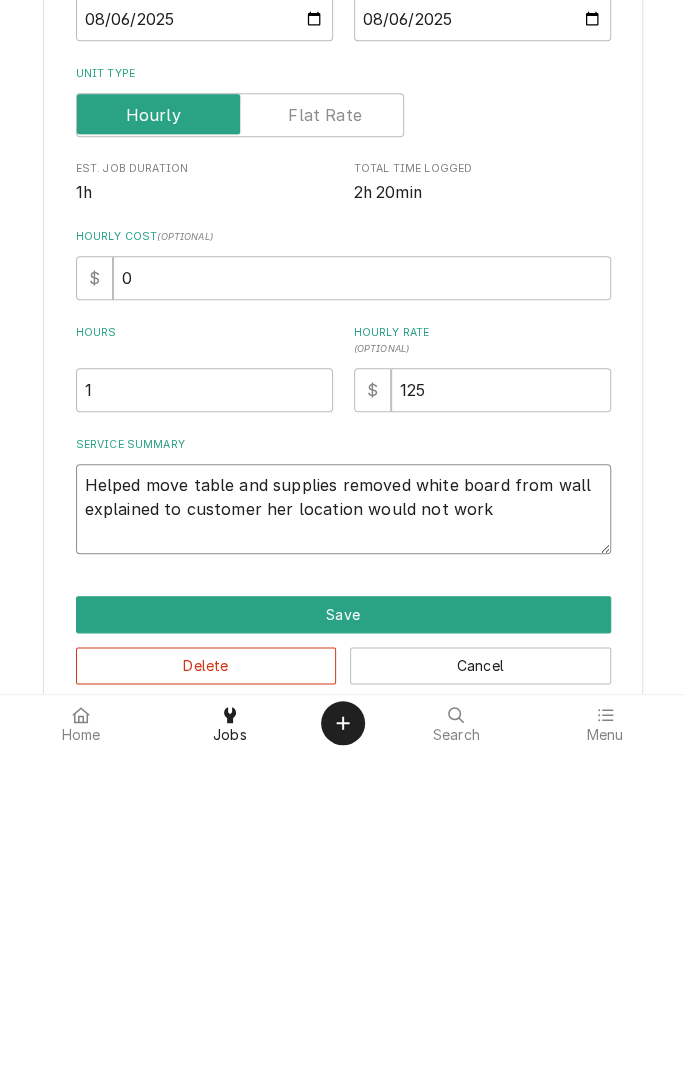 type on "Helped move table and supplies removed white board from wall explained to customer her location would not work d" 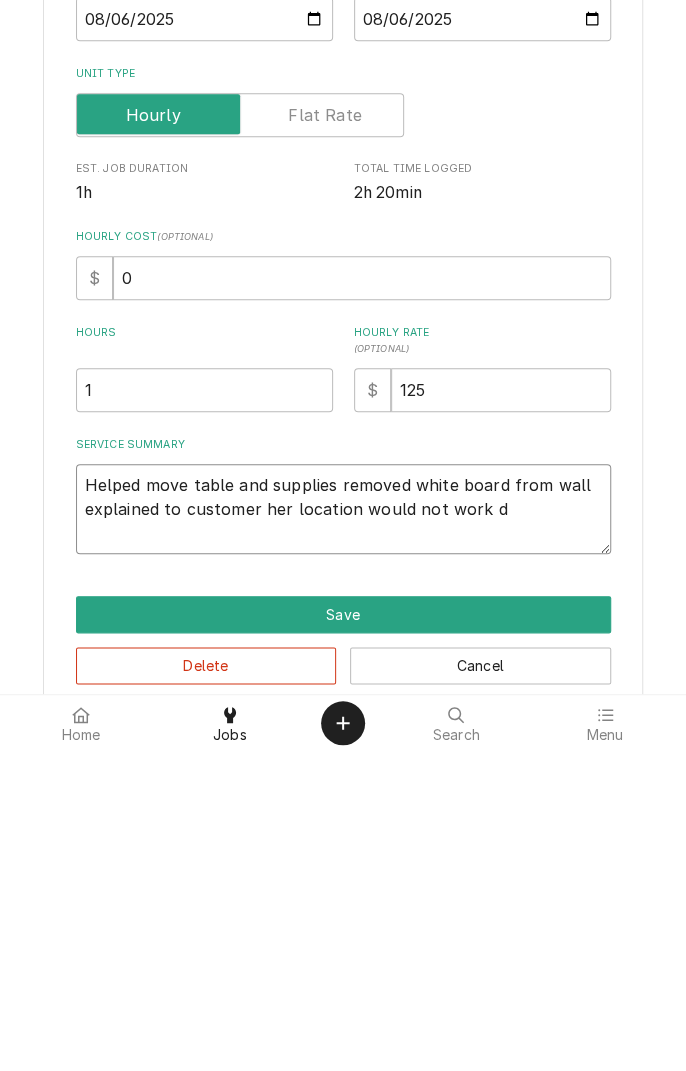 type on "x" 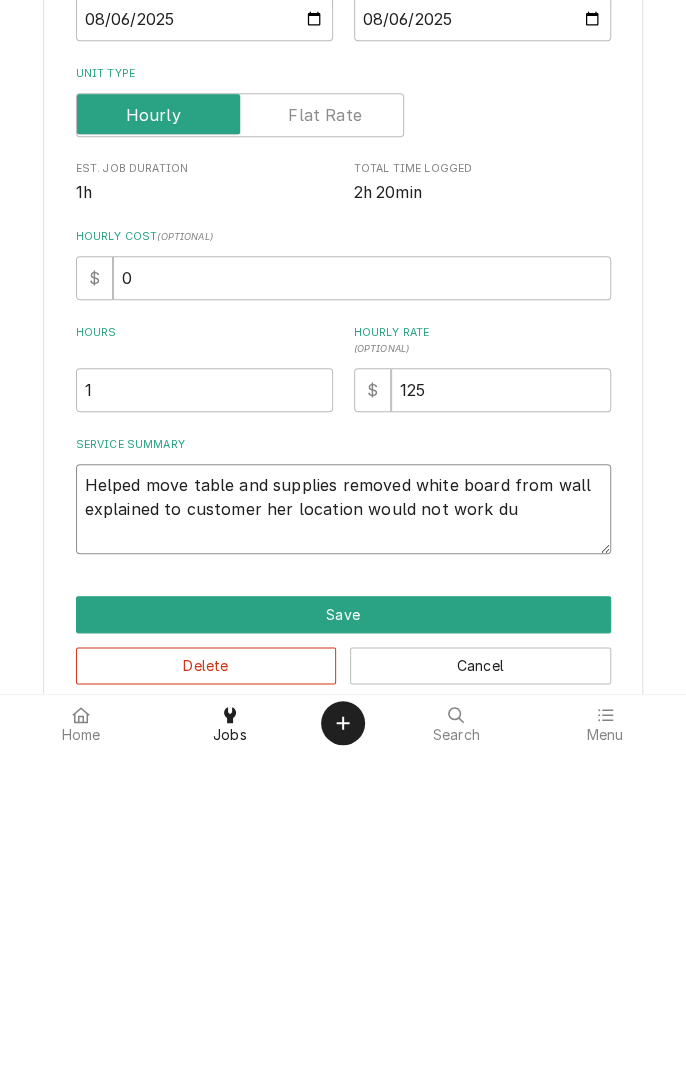type on "x" 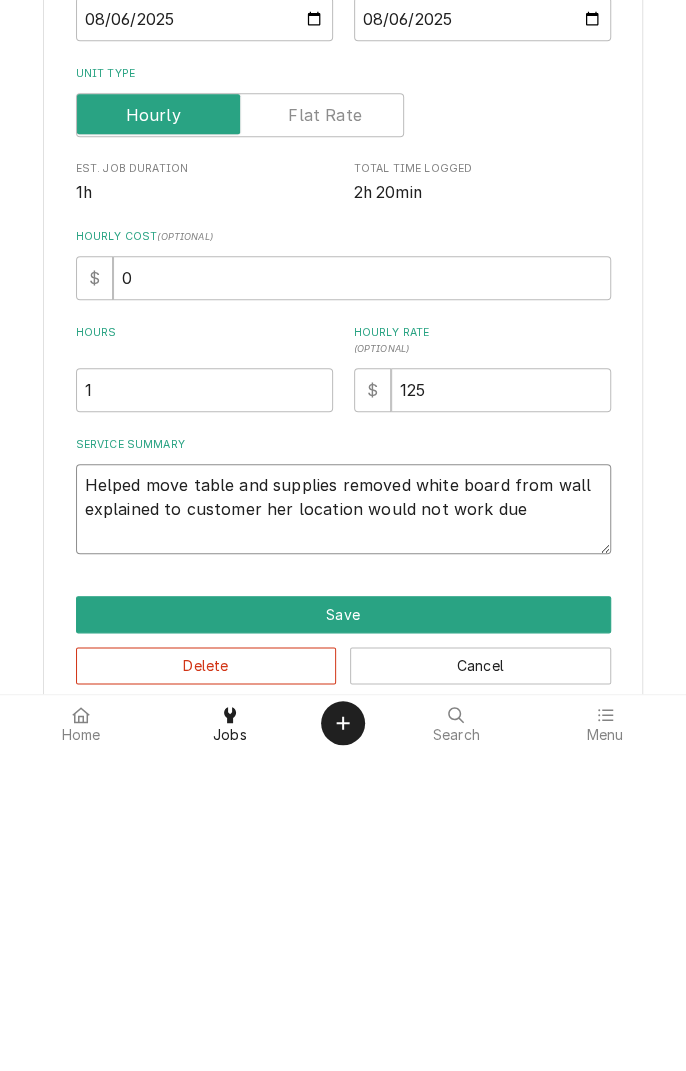 type on "x" 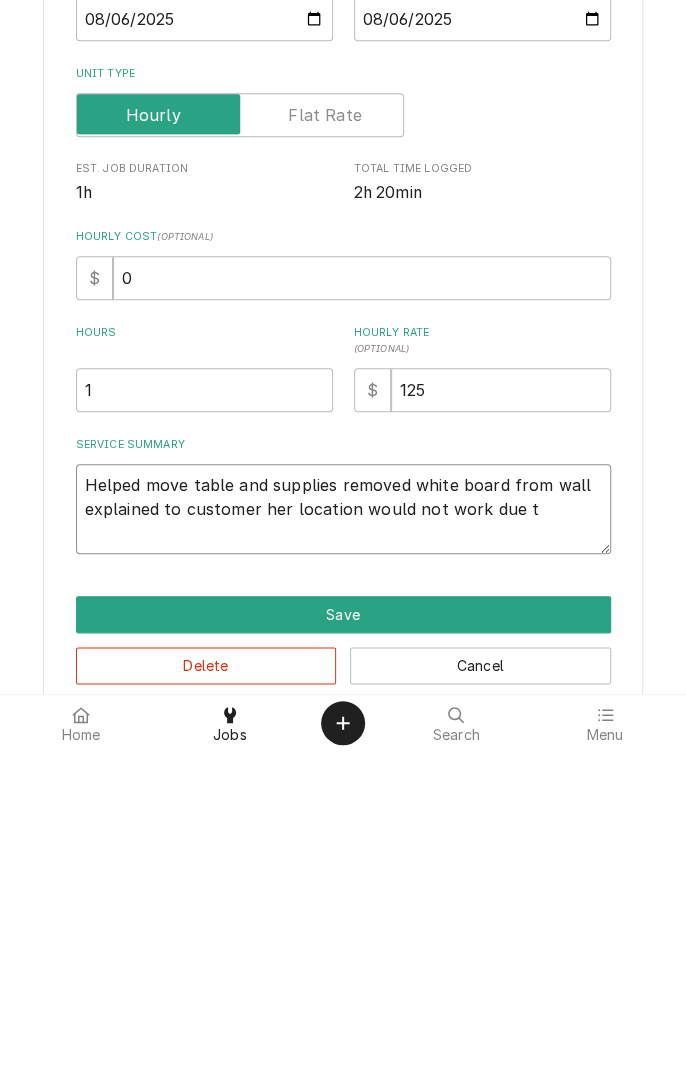 type on "x" 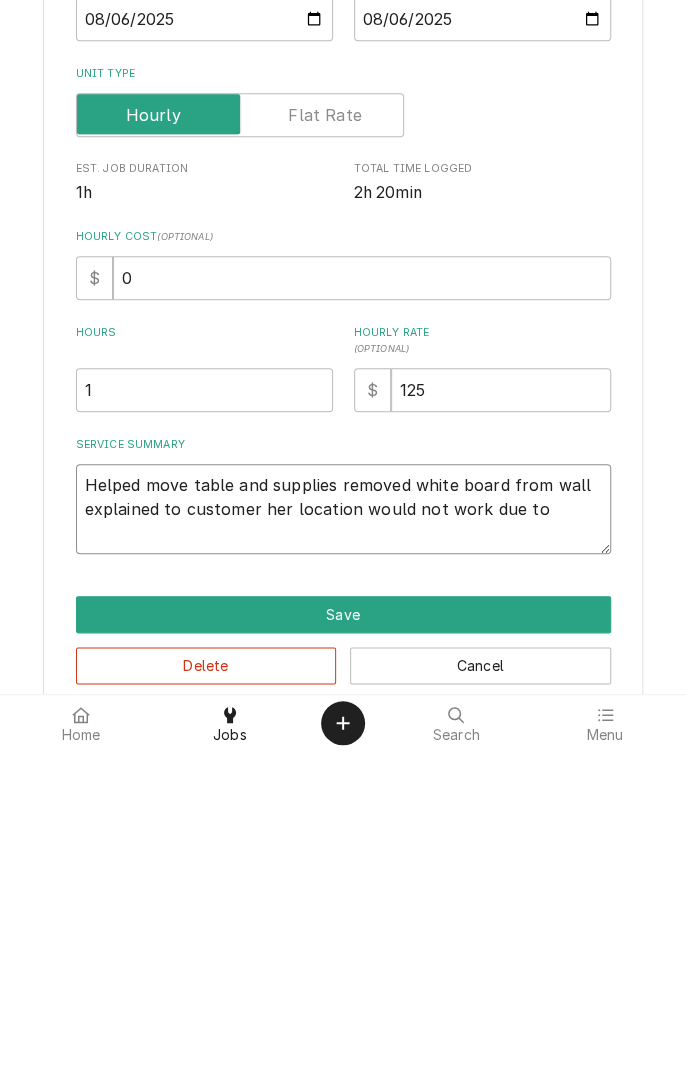 type on "x" 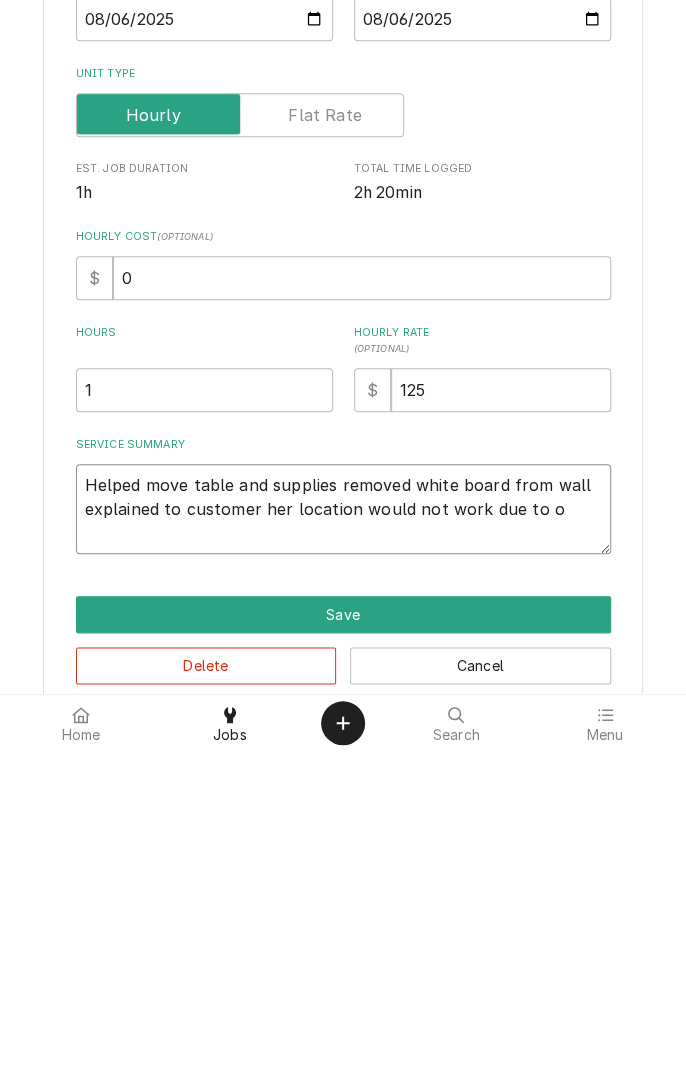 type on "x" 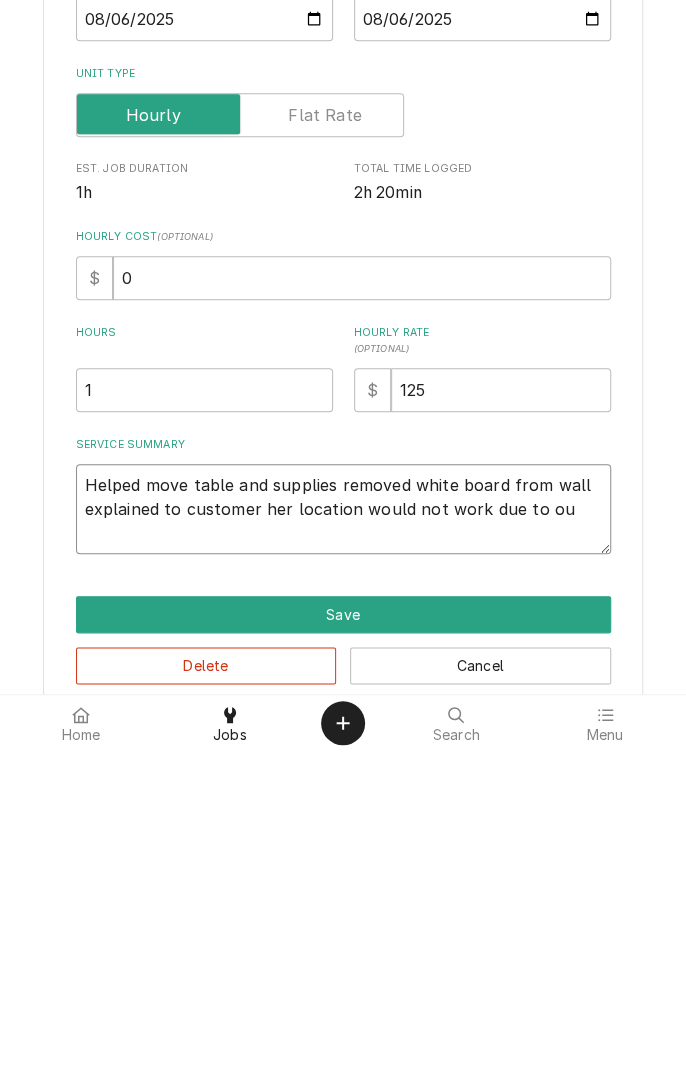 type on "x" 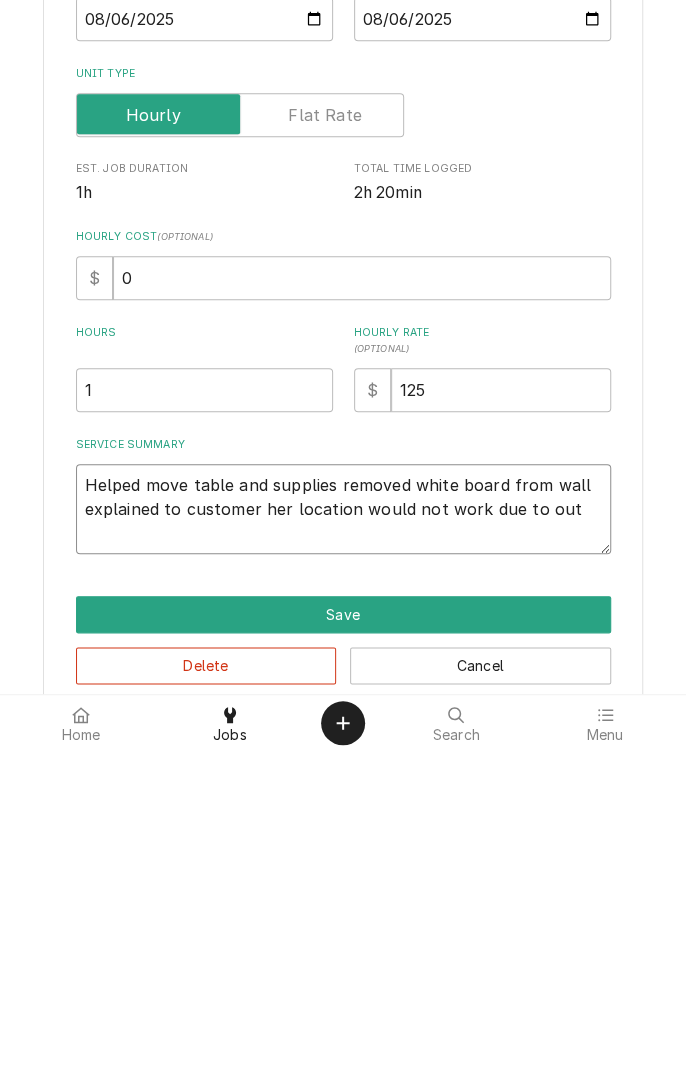type on "x" 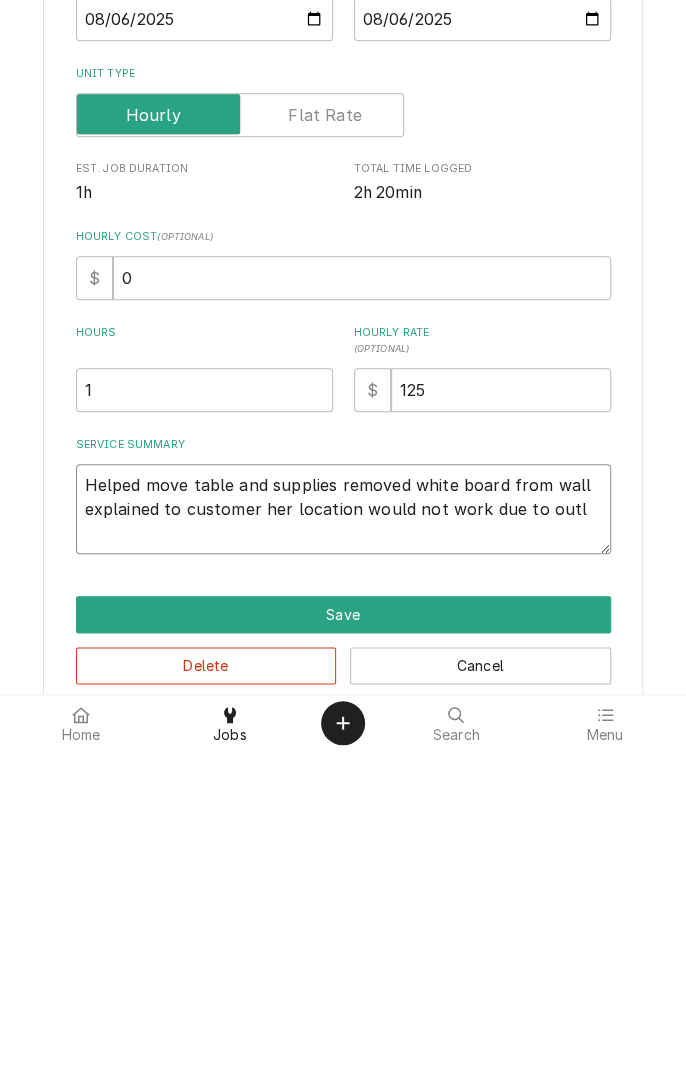 type on "x" 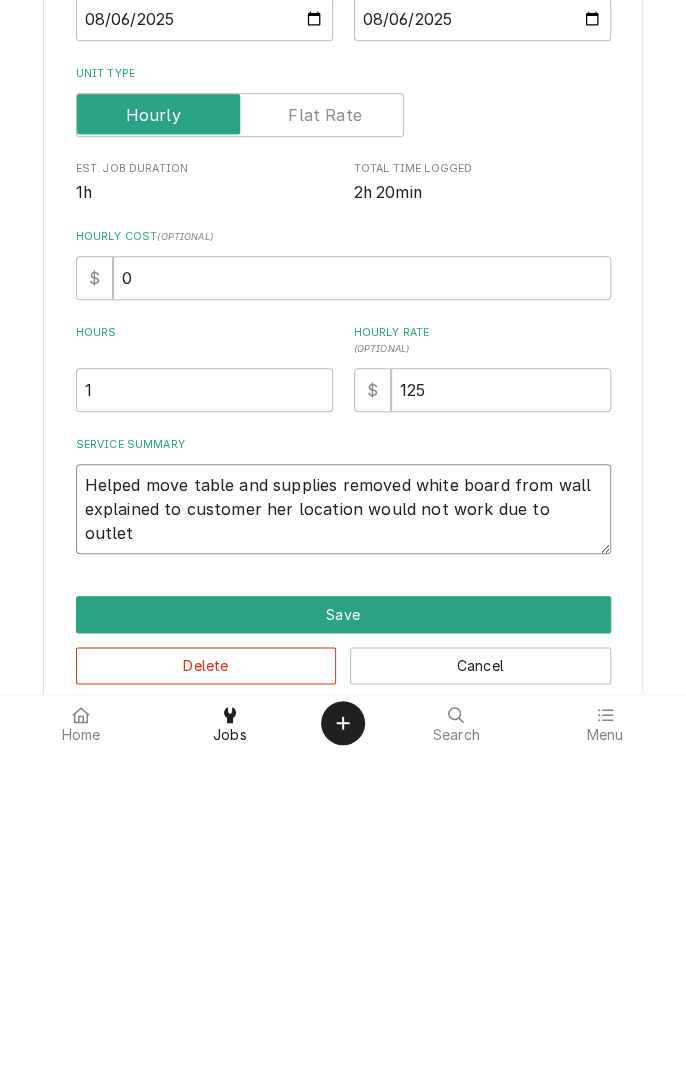 type on "x" 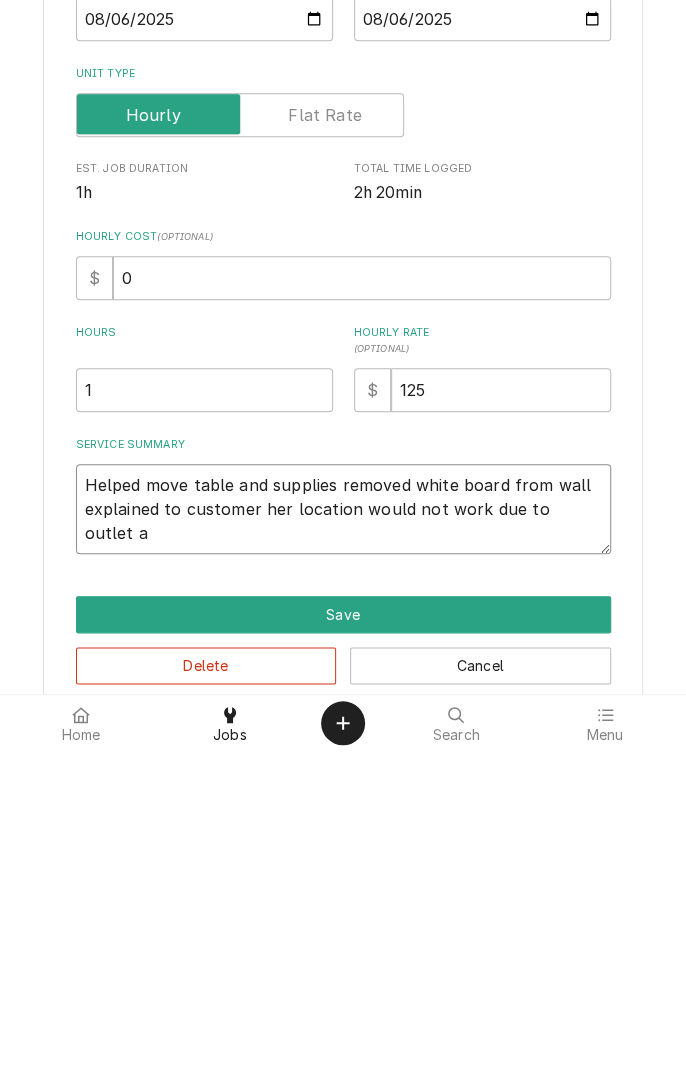 type on "x" 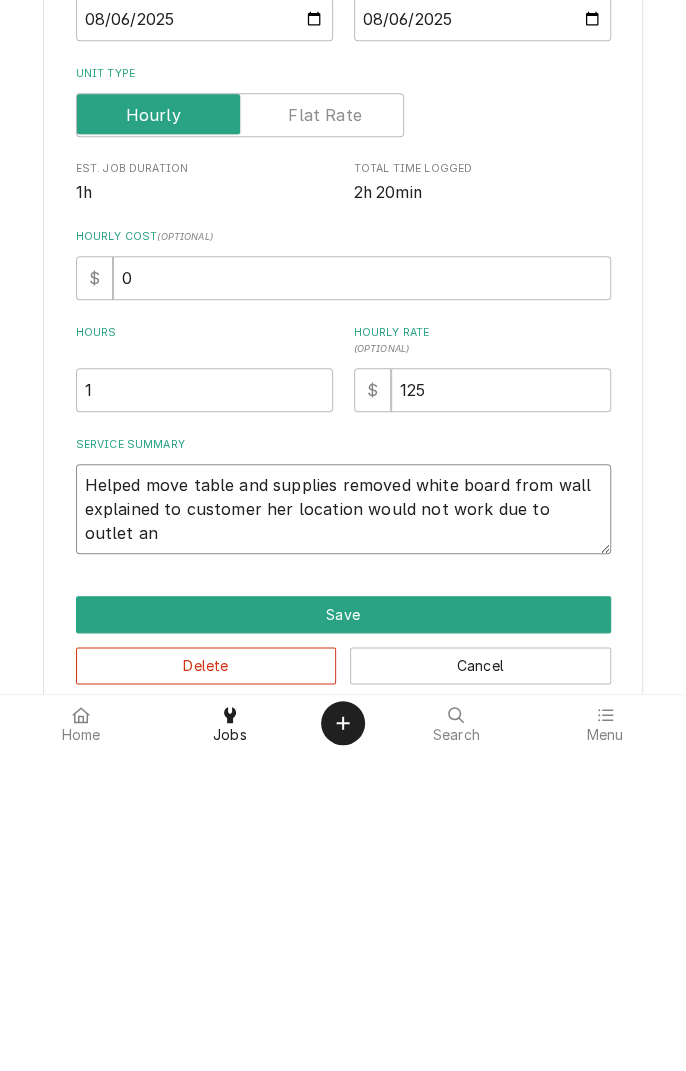 type on "x" 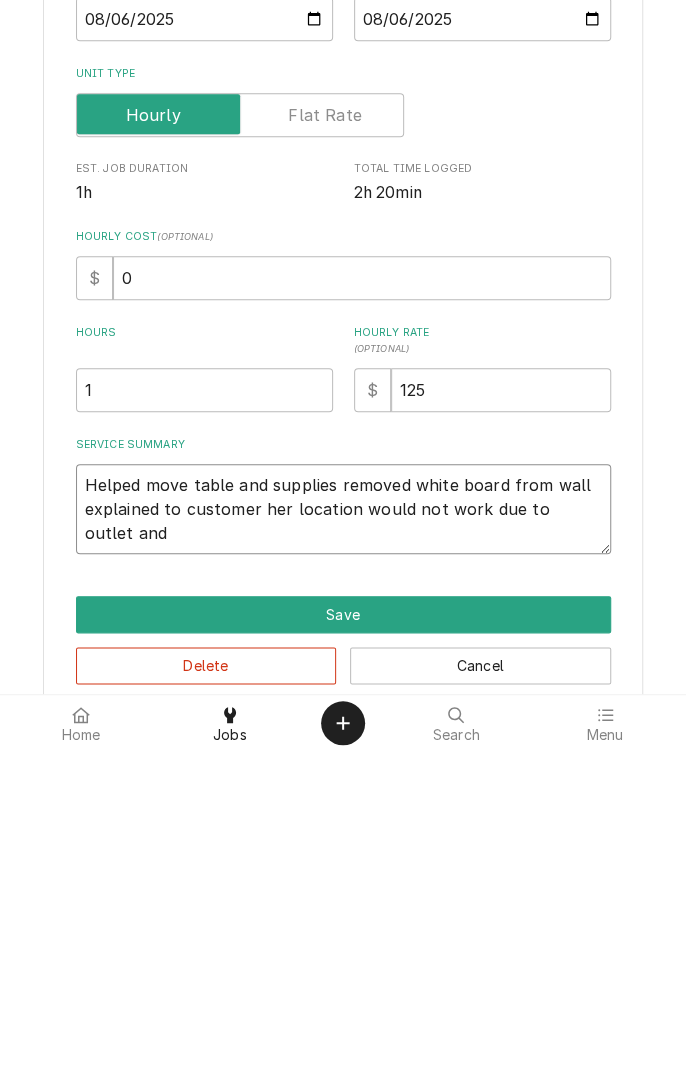 type on "x" 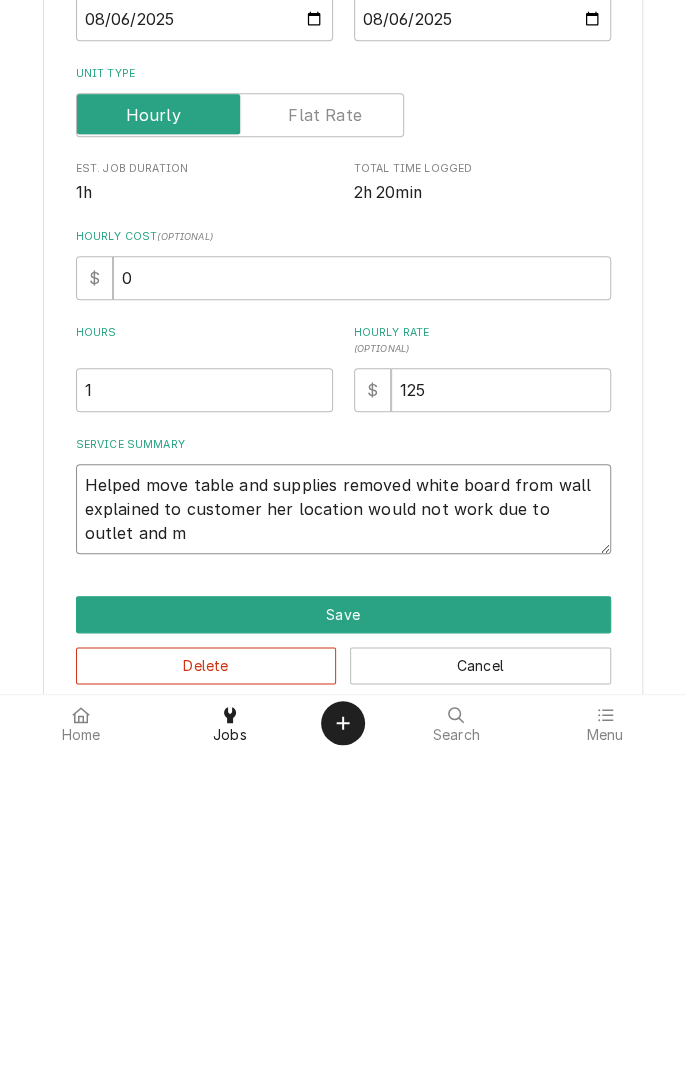 type on "x" 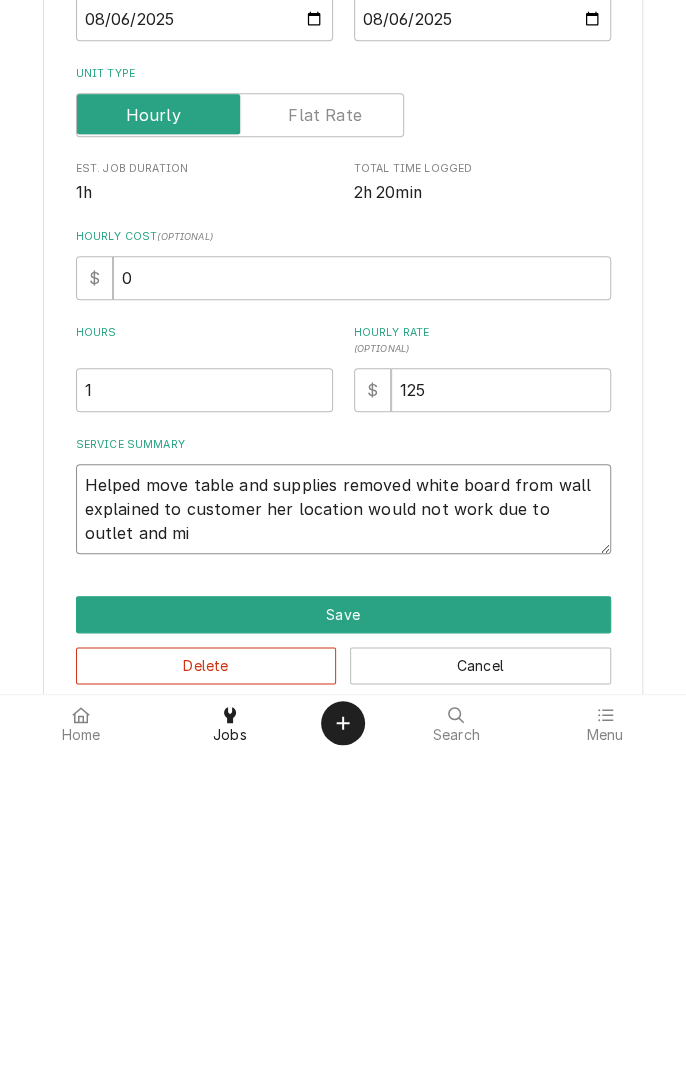 type 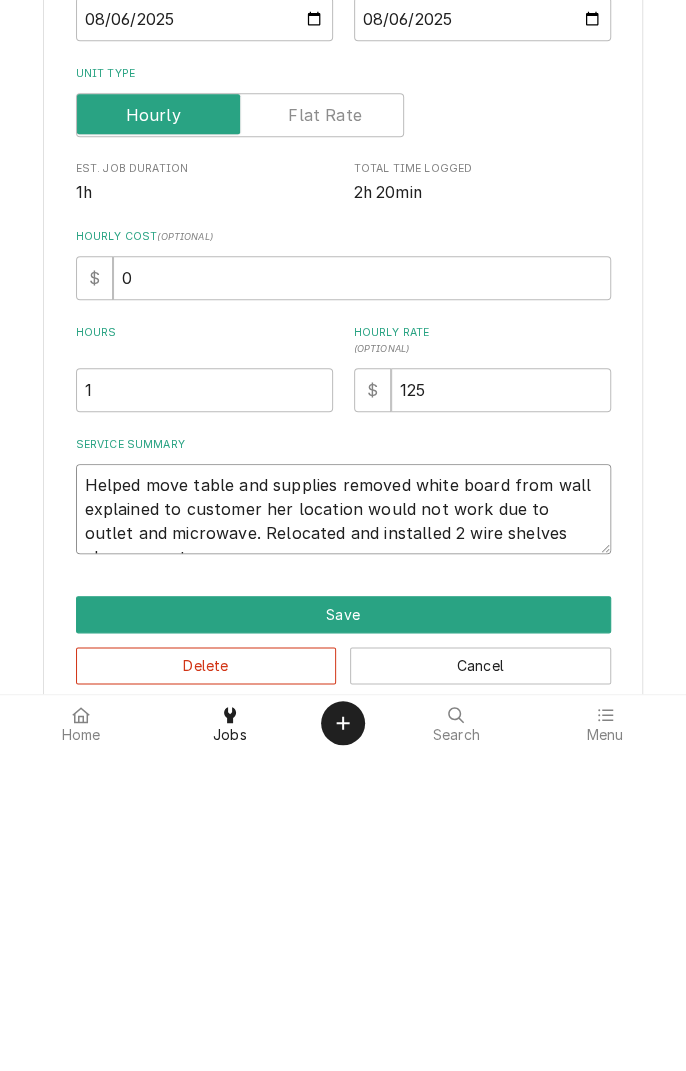 scroll, scrollTop: 0, scrollLeft: 0, axis: both 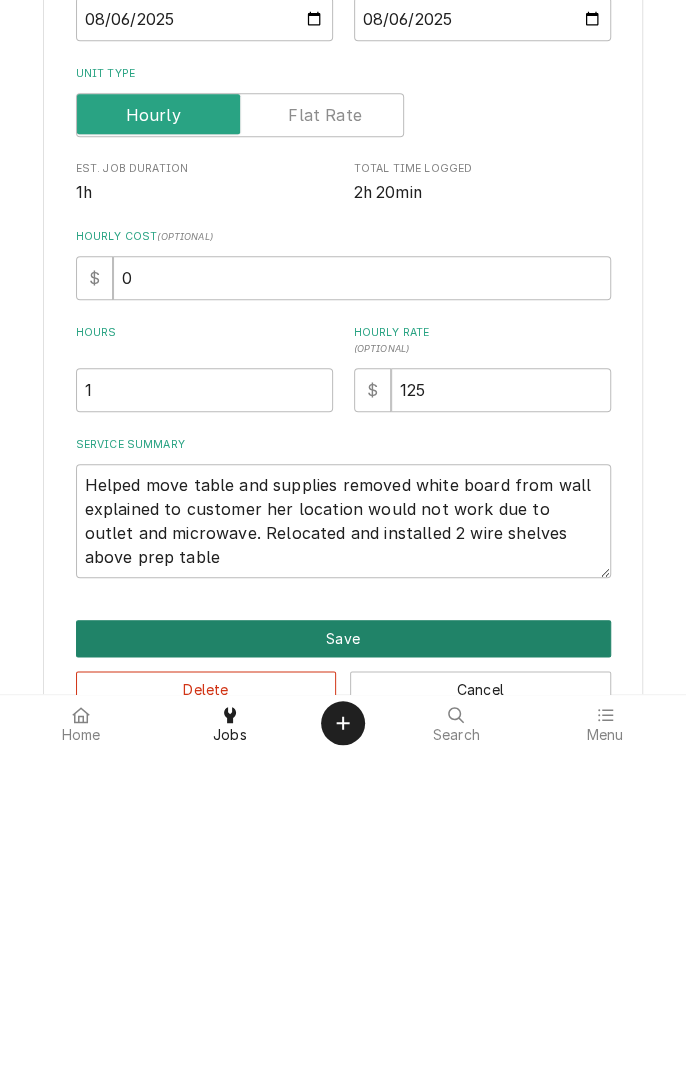 click on "Save" at bounding box center [343, 958] 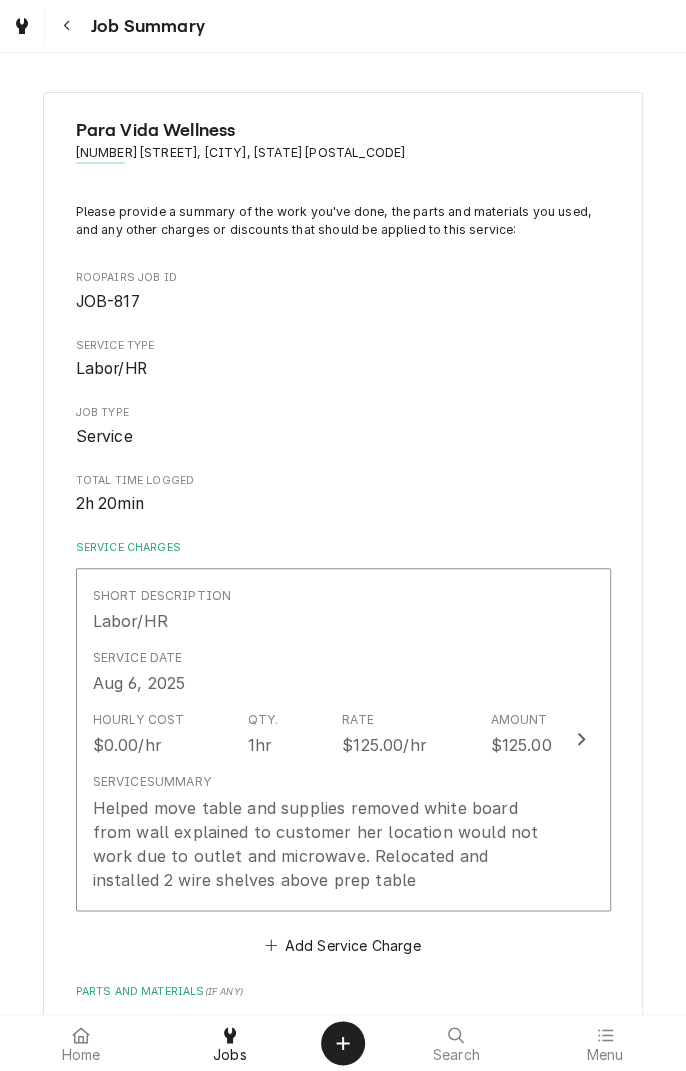 scroll, scrollTop: 249, scrollLeft: 0, axis: vertical 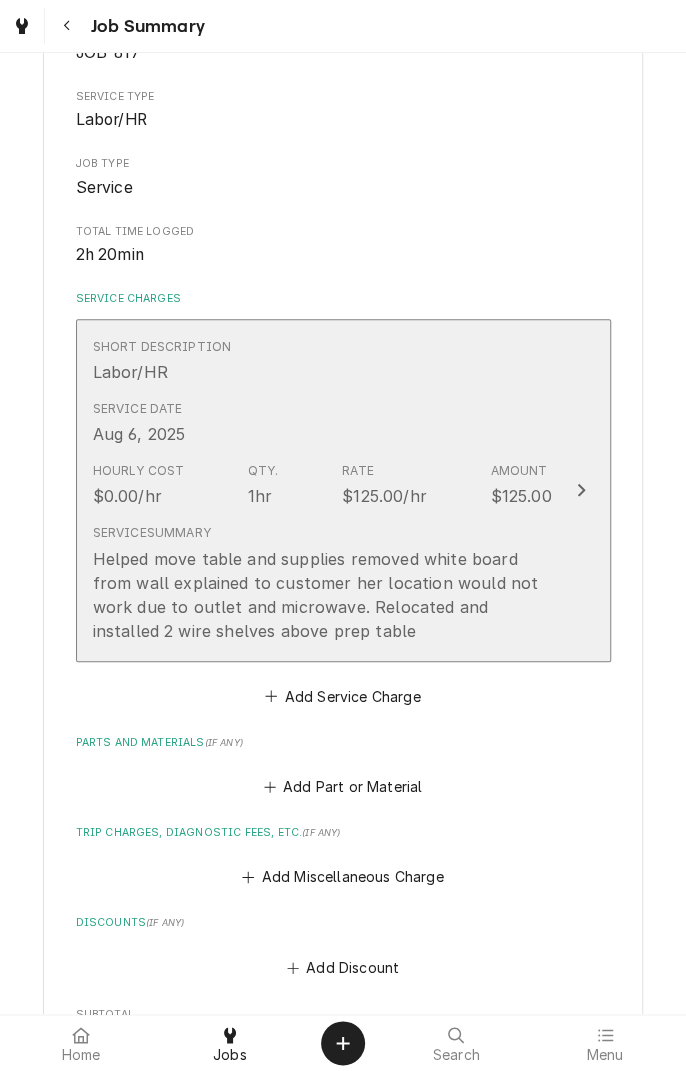 click on "$125.00" at bounding box center [520, 496] 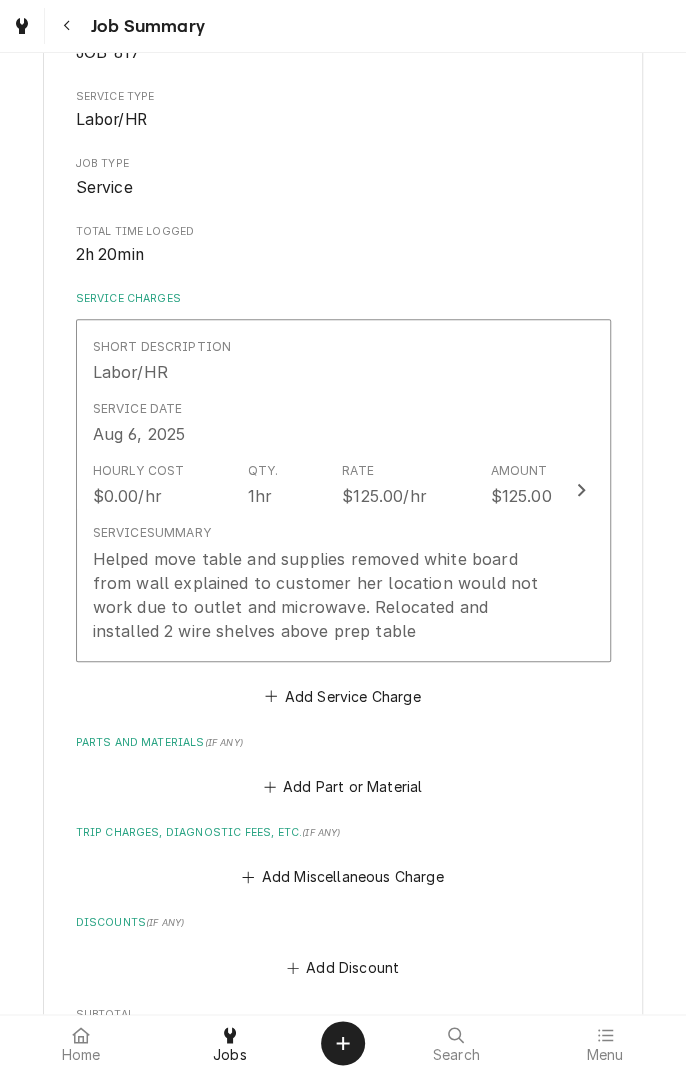 scroll, scrollTop: 0, scrollLeft: 0, axis: both 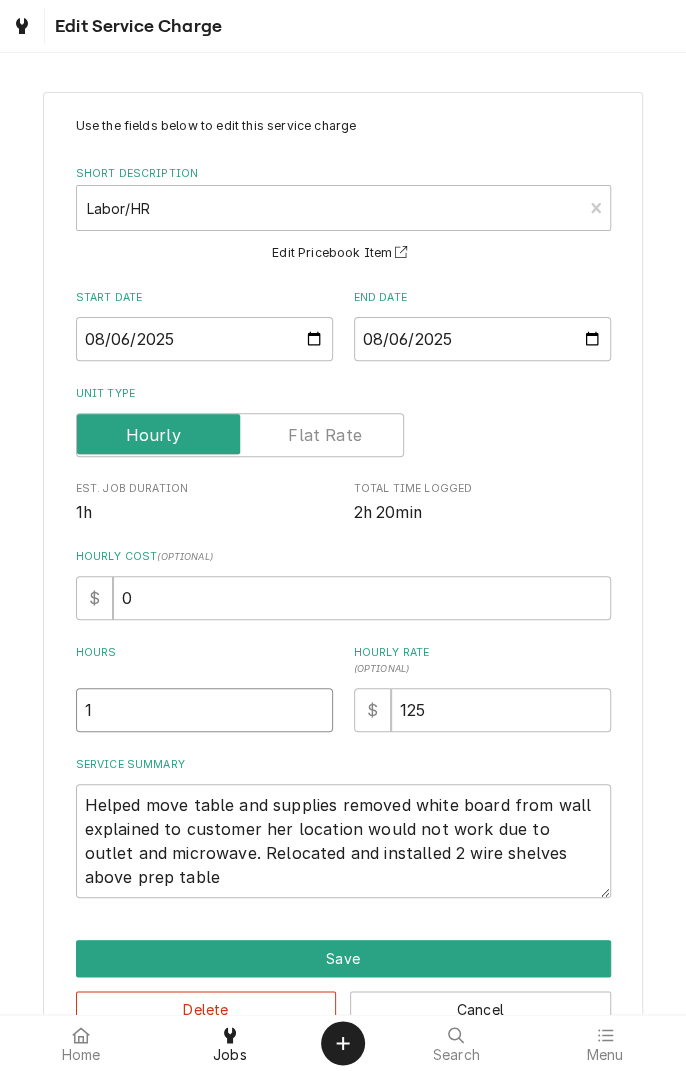 click on "1" at bounding box center [204, 710] 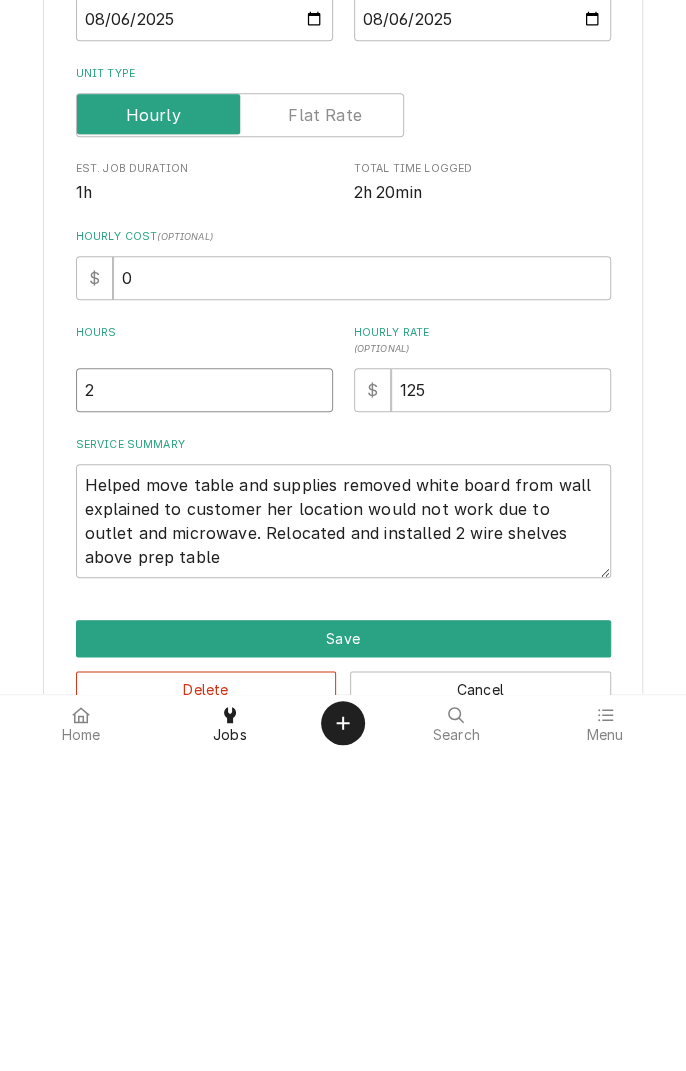 scroll, scrollTop: 57, scrollLeft: 0, axis: vertical 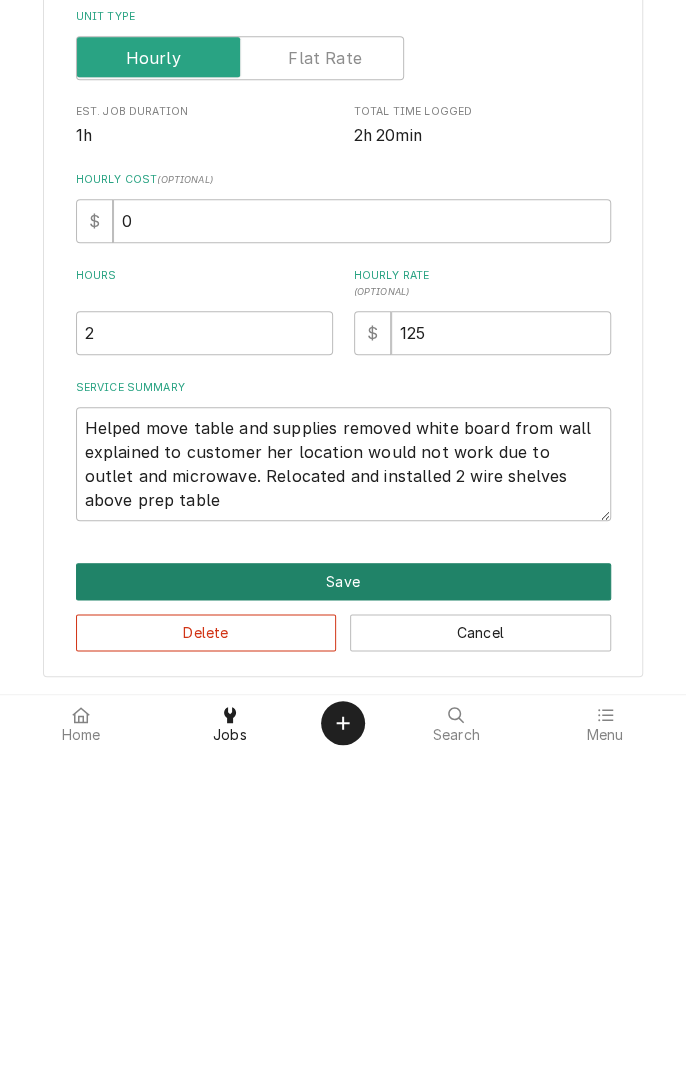 click on "Save" at bounding box center [343, 901] 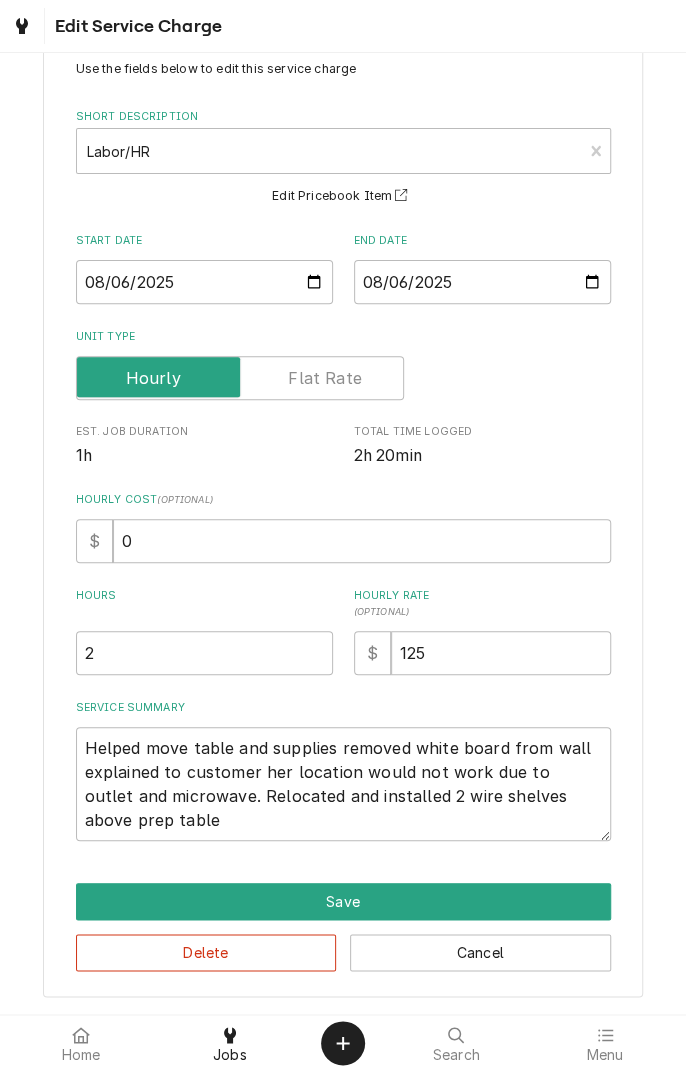 scroll, scrollTop: 249, scrollLeft: 0, axis: vertical 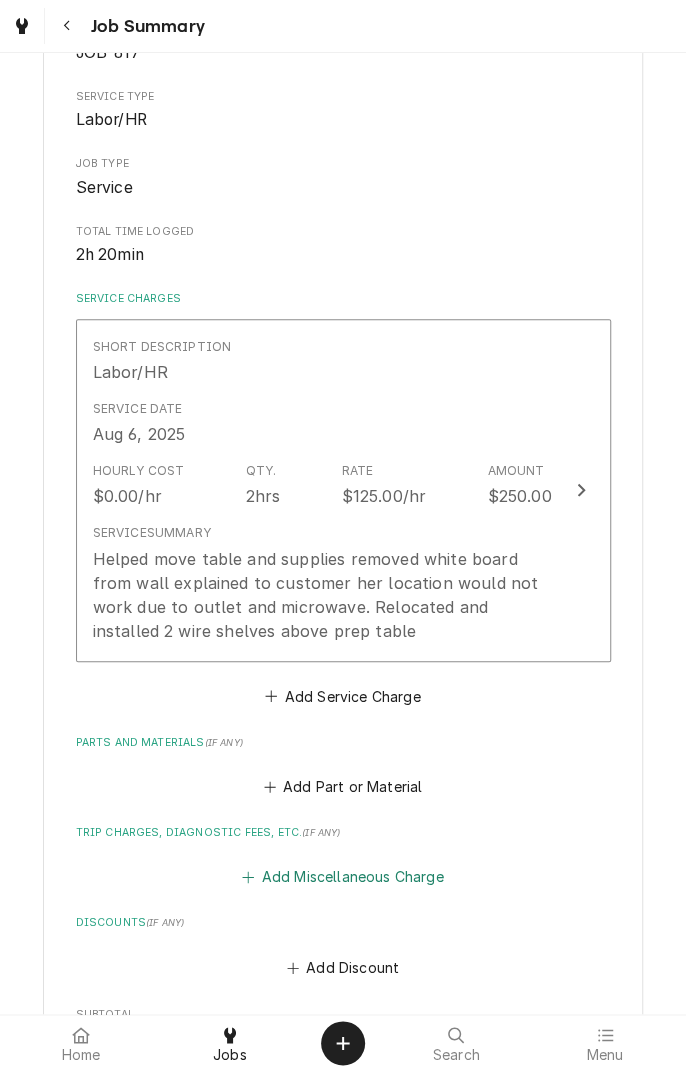 click on "Add Miscellaneous Charge" at bounding box center (343, 877) 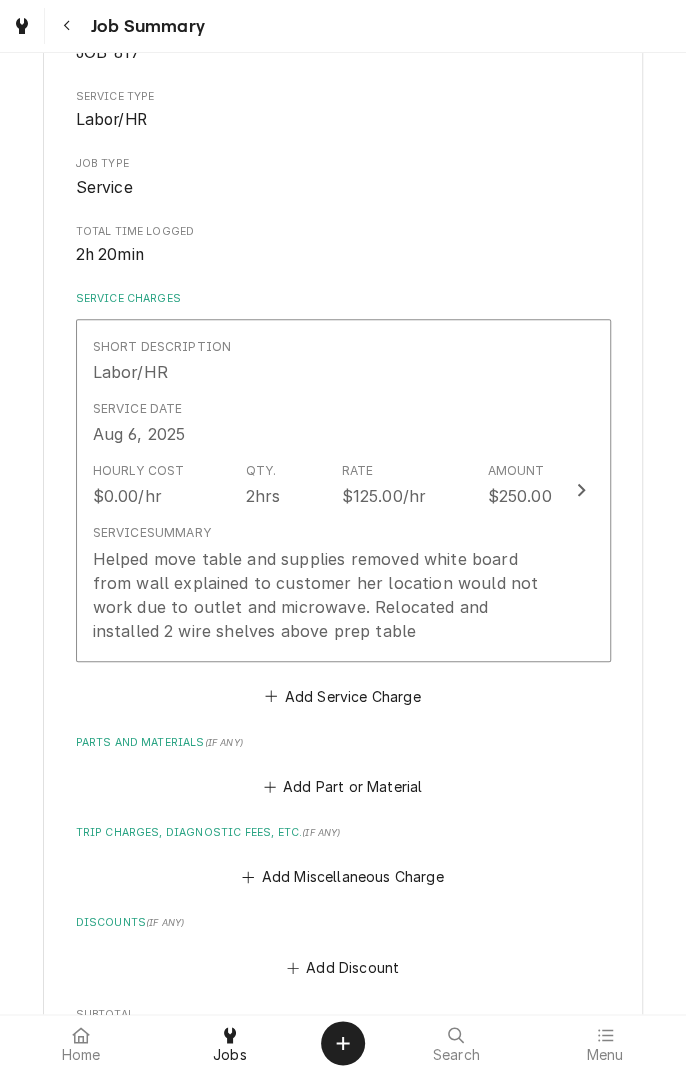scroll, scrollTop: 0, scrollLeft: 0, axis: both 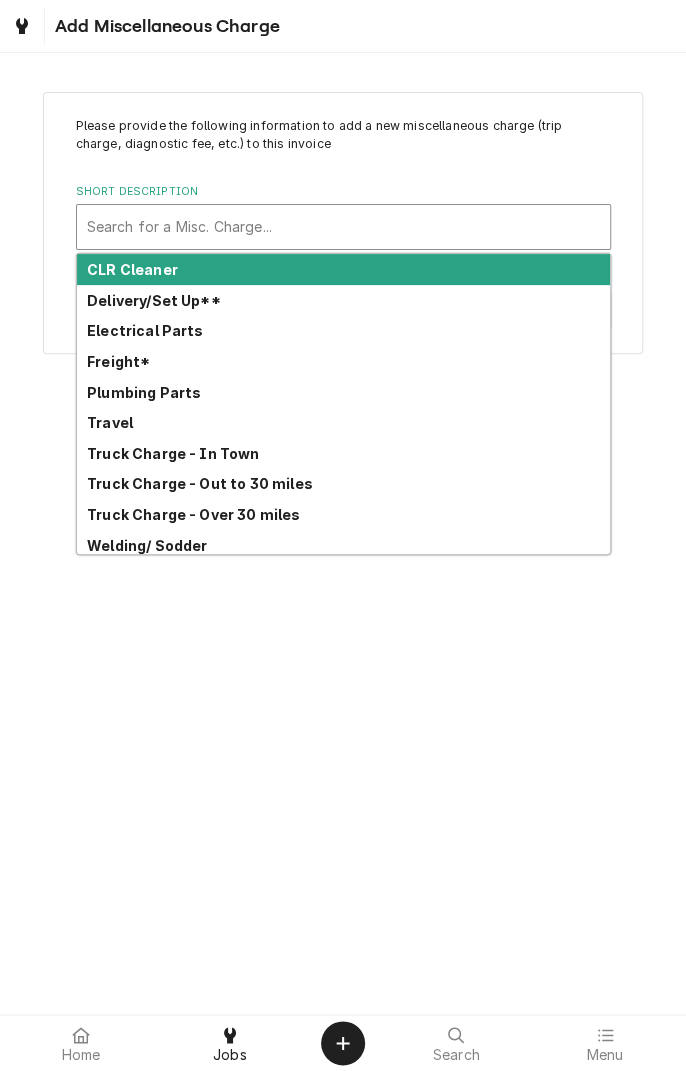 click on "Truck Charge - In Town" at bounding box center (173, 453) 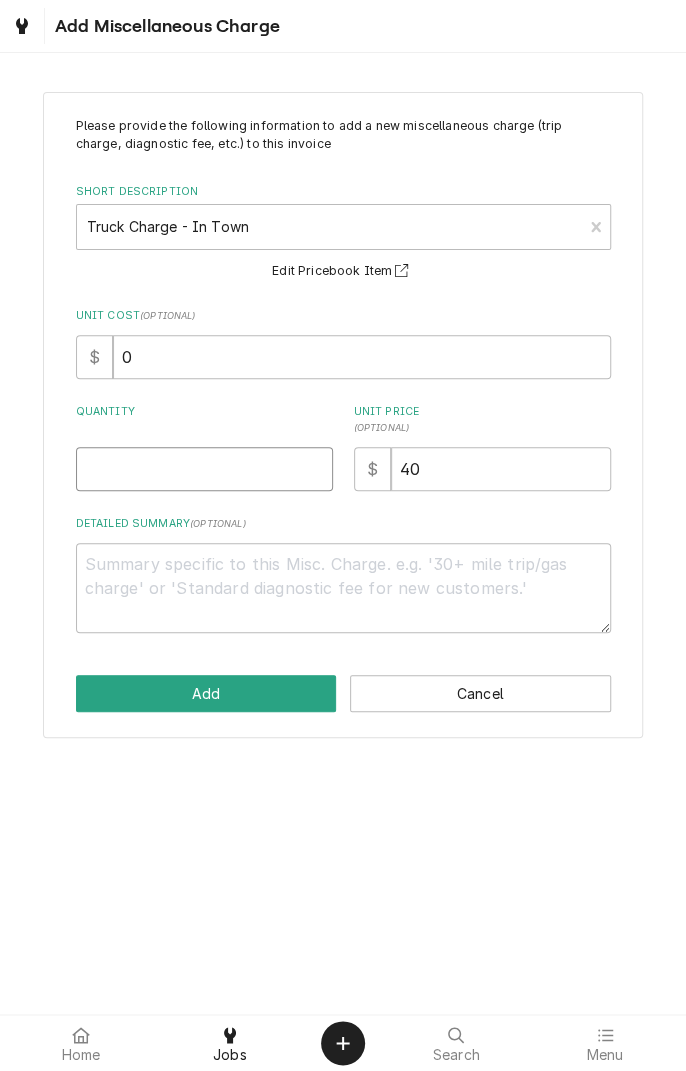 click on "Quantity" at bounding box center [204, 469] 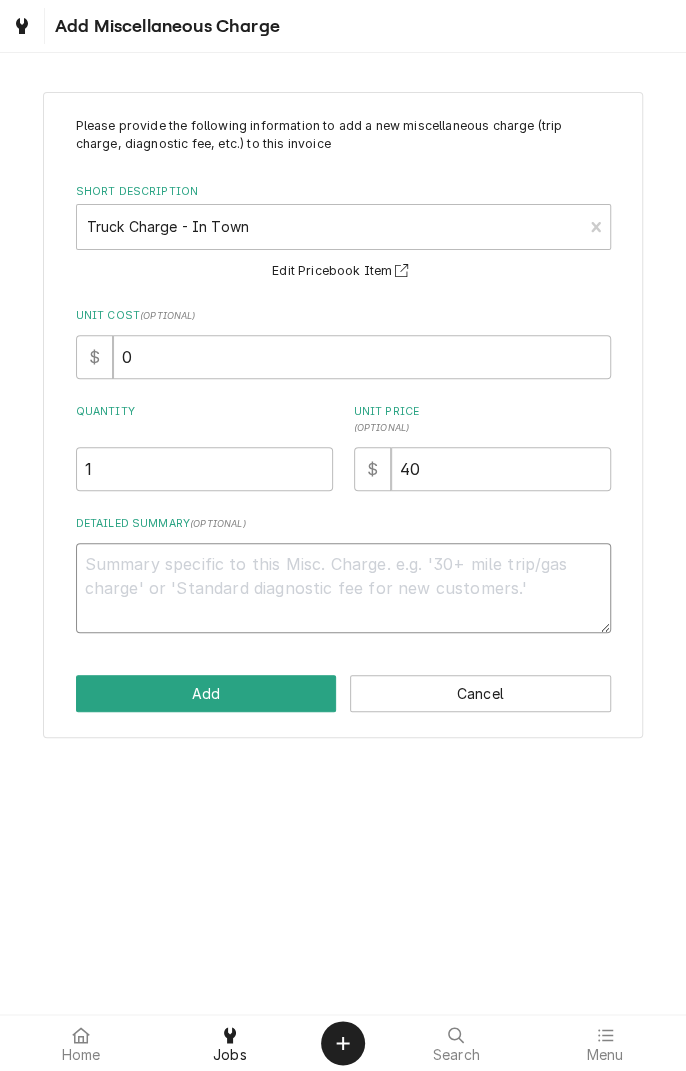 click on "Detailed Summary  ( optional )" at bounding box center (343, 588) 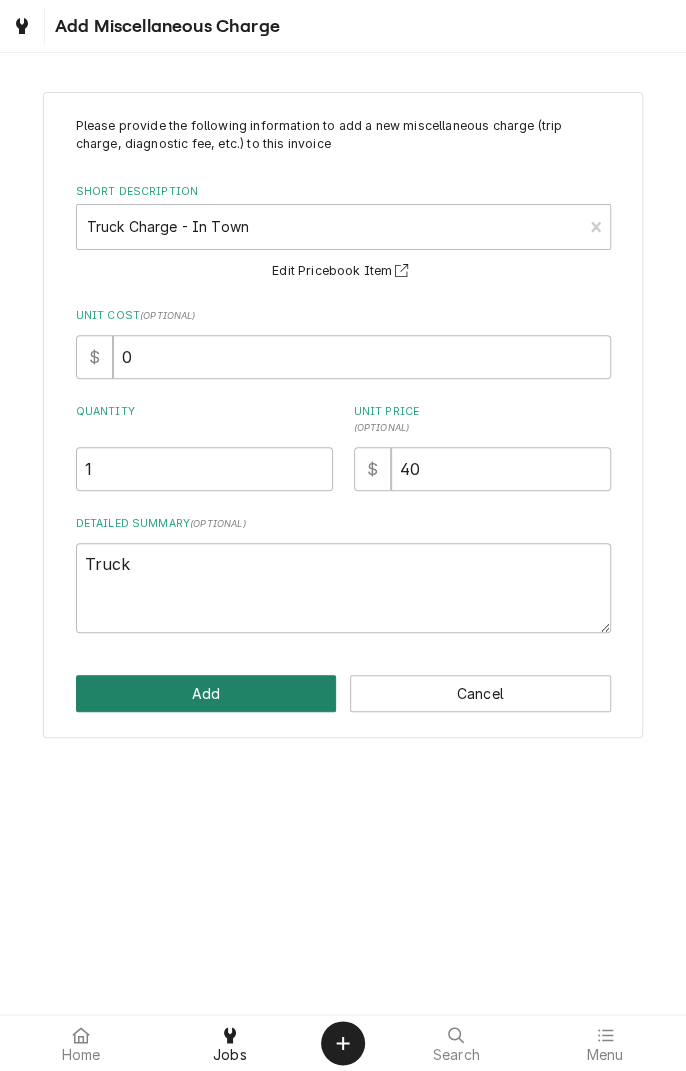 click on "Add" at bounding box center [206, 693] 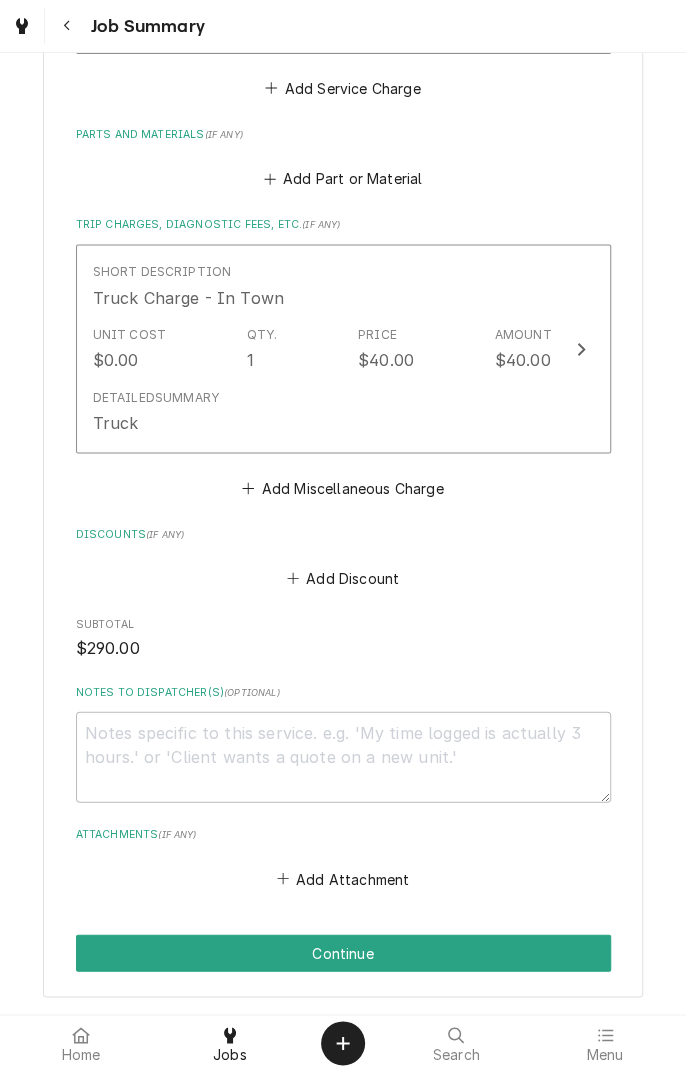 scroll, scrollTop: 950, scrollLeft: 0, axis: vertical 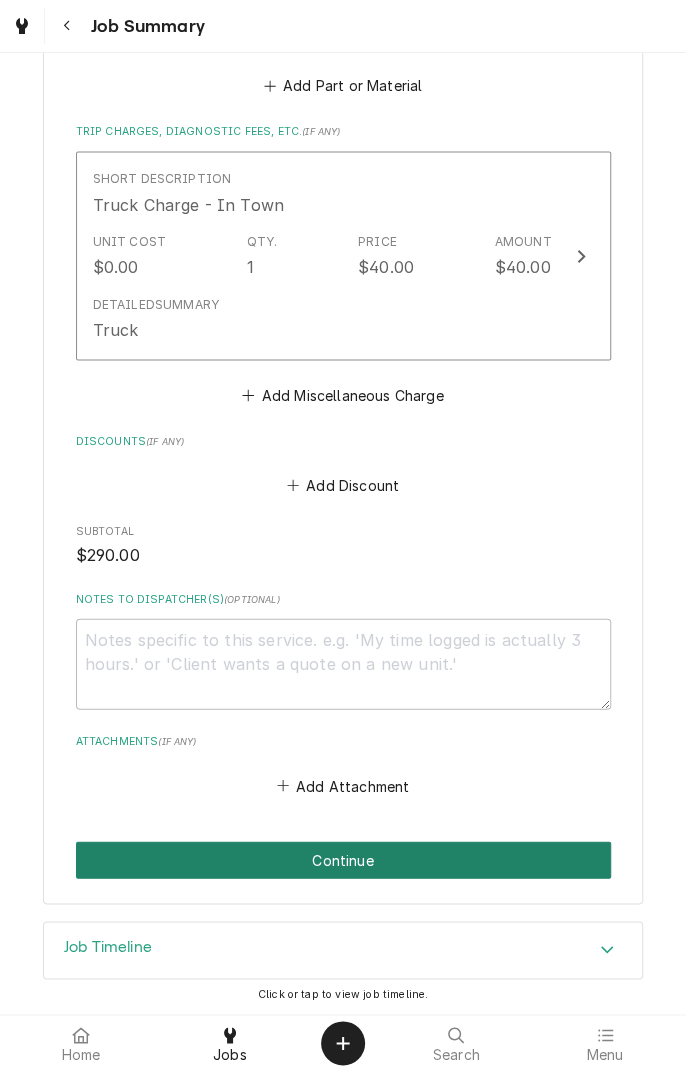 click on "Continue" at bounding box center (343, 859) 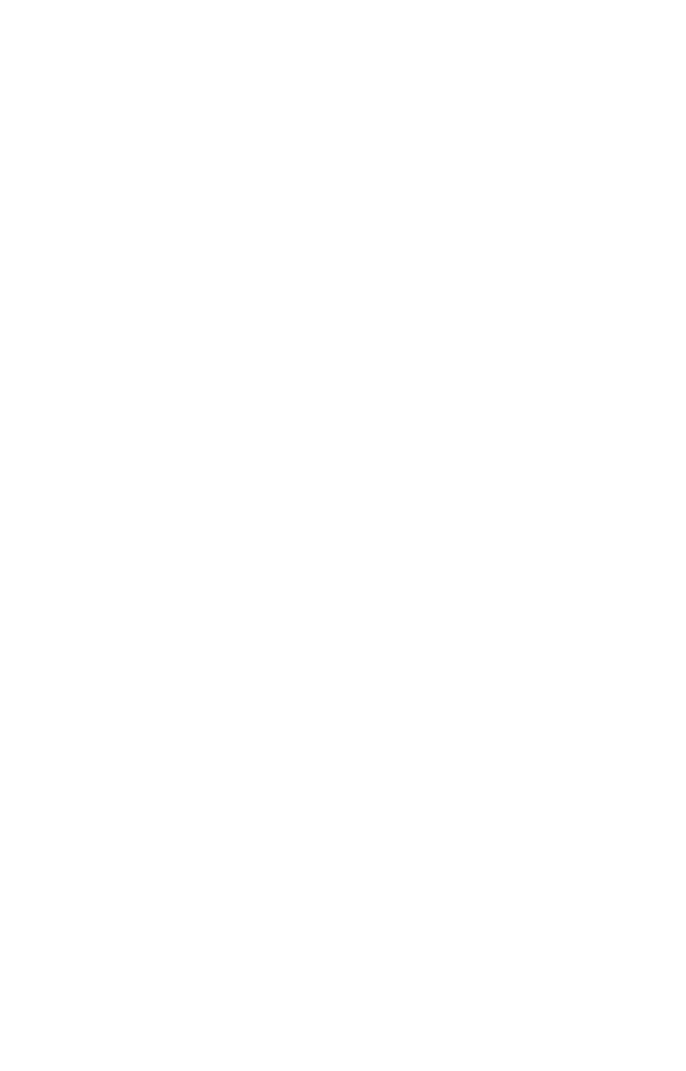 scroll, scrollTop: 0, scrollLeft: 0, axis: both 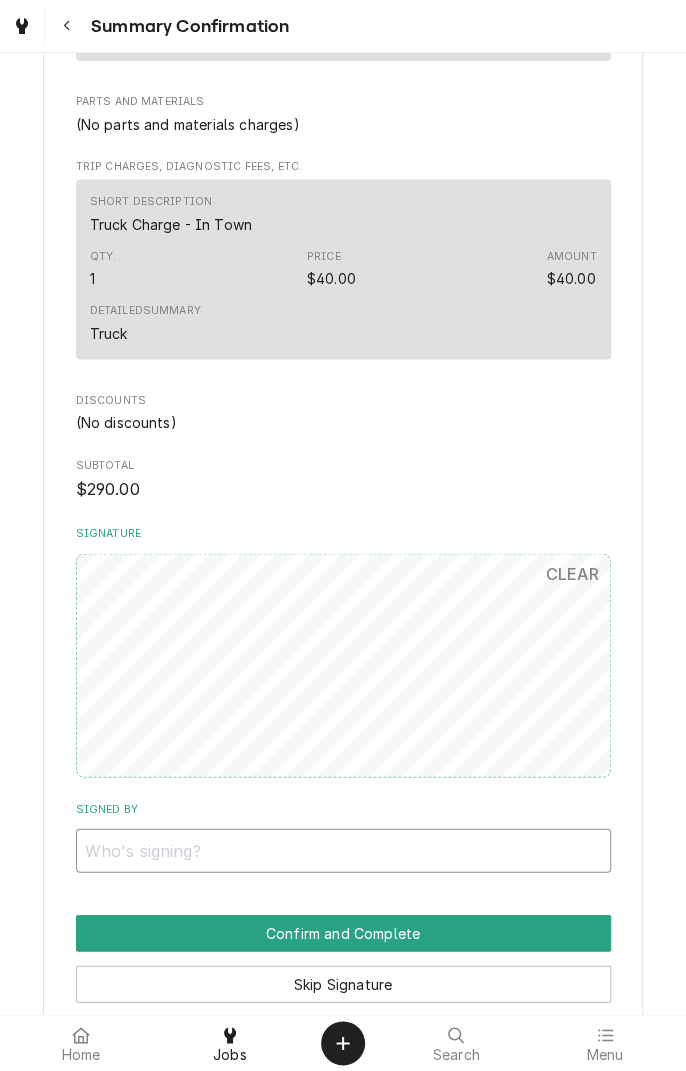 click on "Signed By" at bounding box center (343, 850) 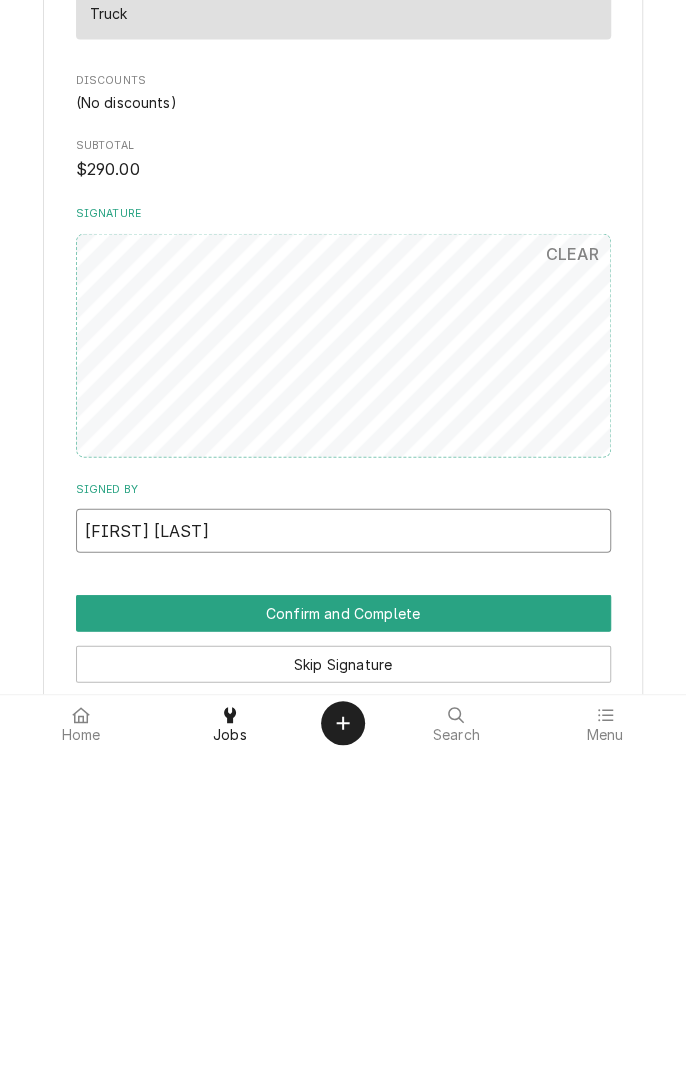 type on "Alexis RESENDEZ" 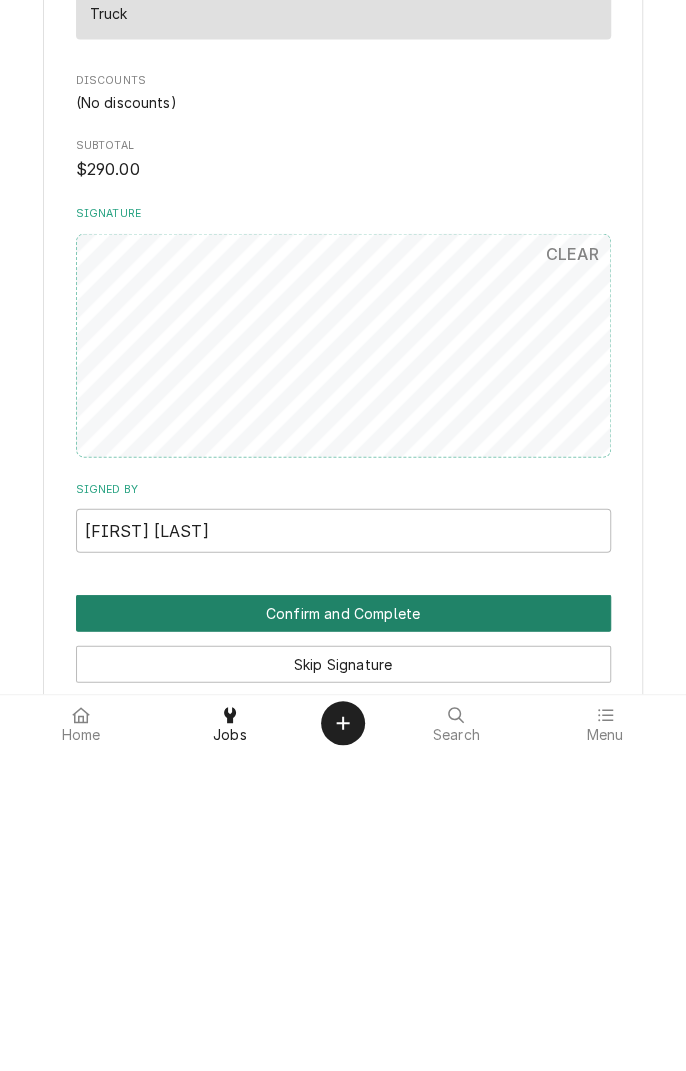 click on "Confirm and Complete" at bounding box center [343, 932] 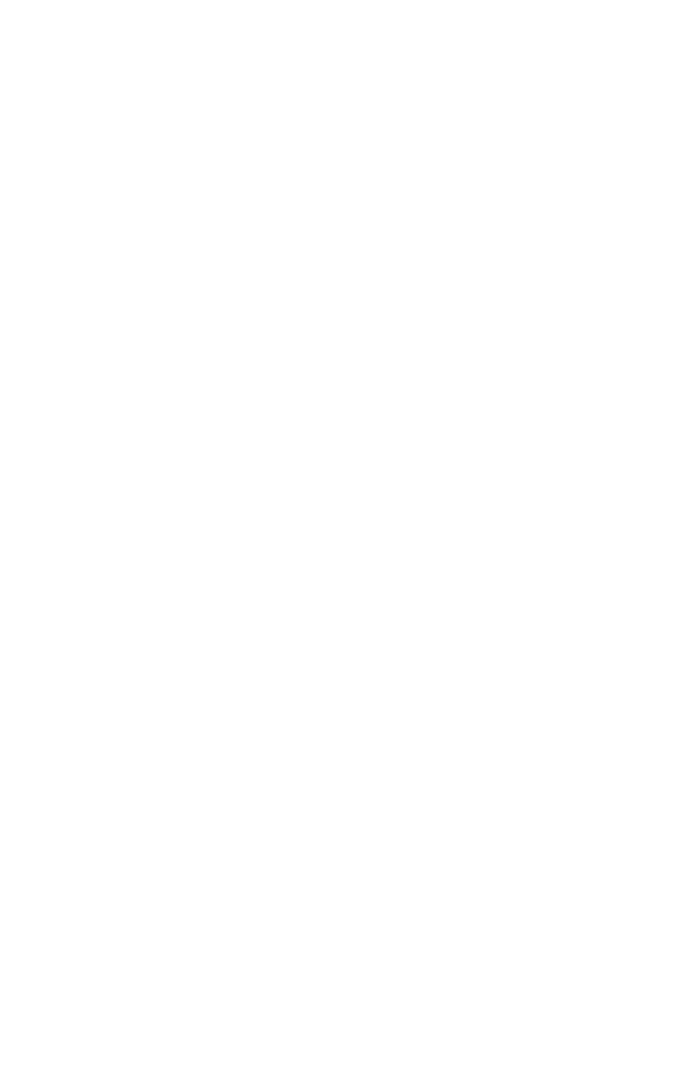 scroll, scrollTop: 0, scrollLeft: 0, axis: both 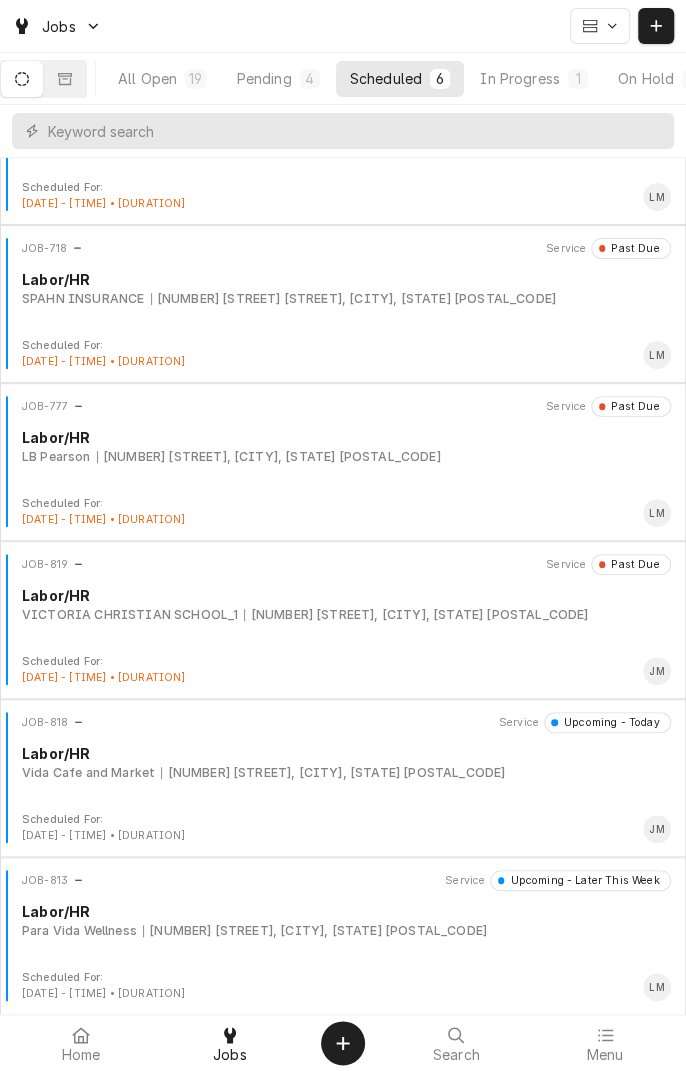 click on "JOB-819 Service Past Due Labor/HR VICTORIA CHRISTIAN SCHOOL_1 3310 N. BEN JORDAN, VICTORIA, TX 77901" at bounding box center [343, 604] 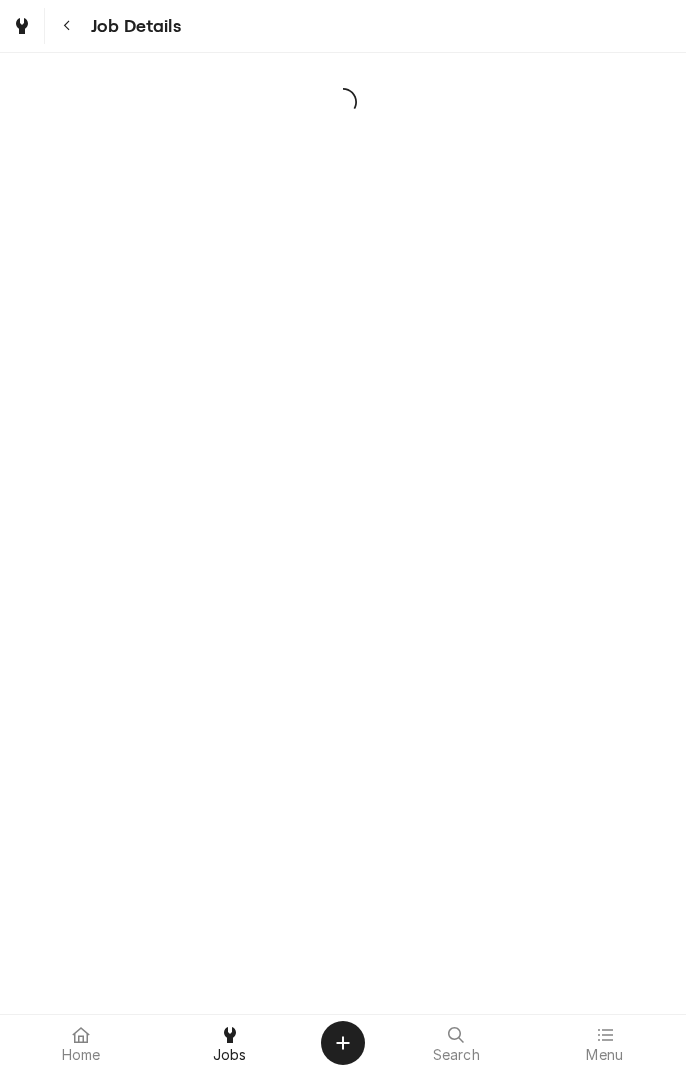 scroll, scrollTop: 0, scrollLeft: 0, axis: both 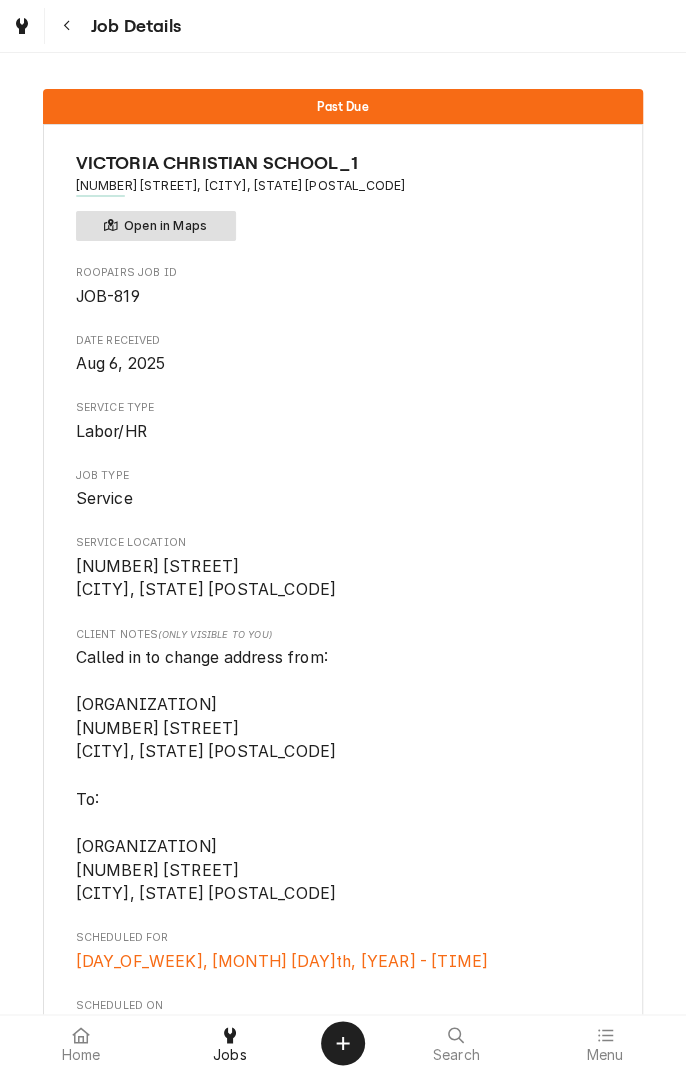 click on "Open in Maps" at bounding box center [156, 226] 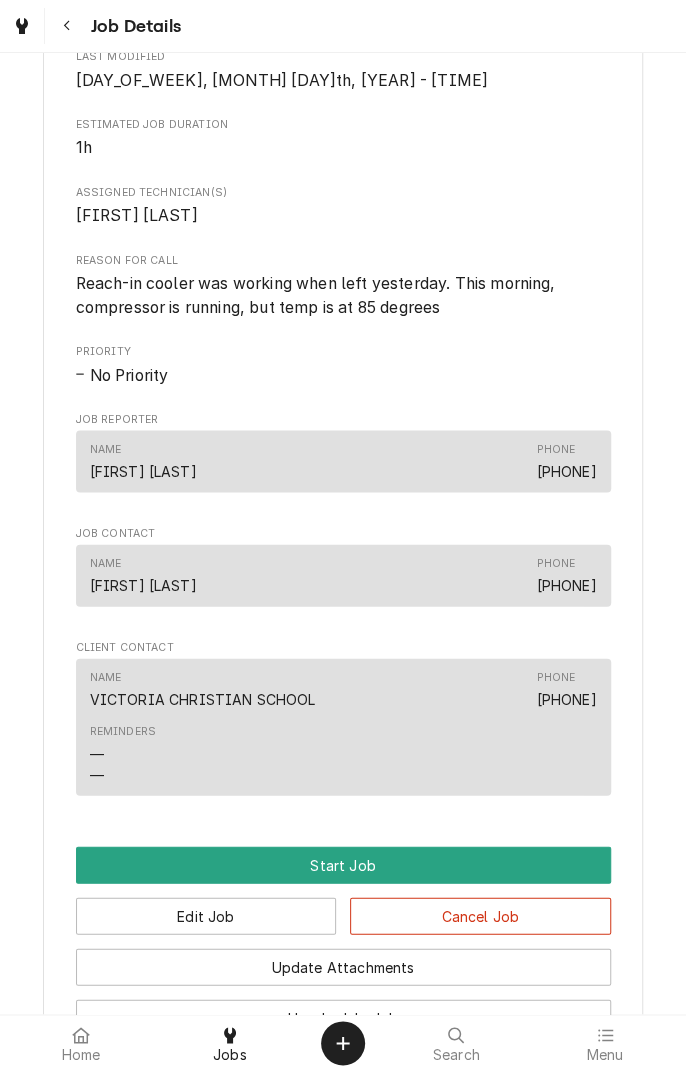 scroll, scrollTop: 1109, scrollLeft: 0, axis: vertical 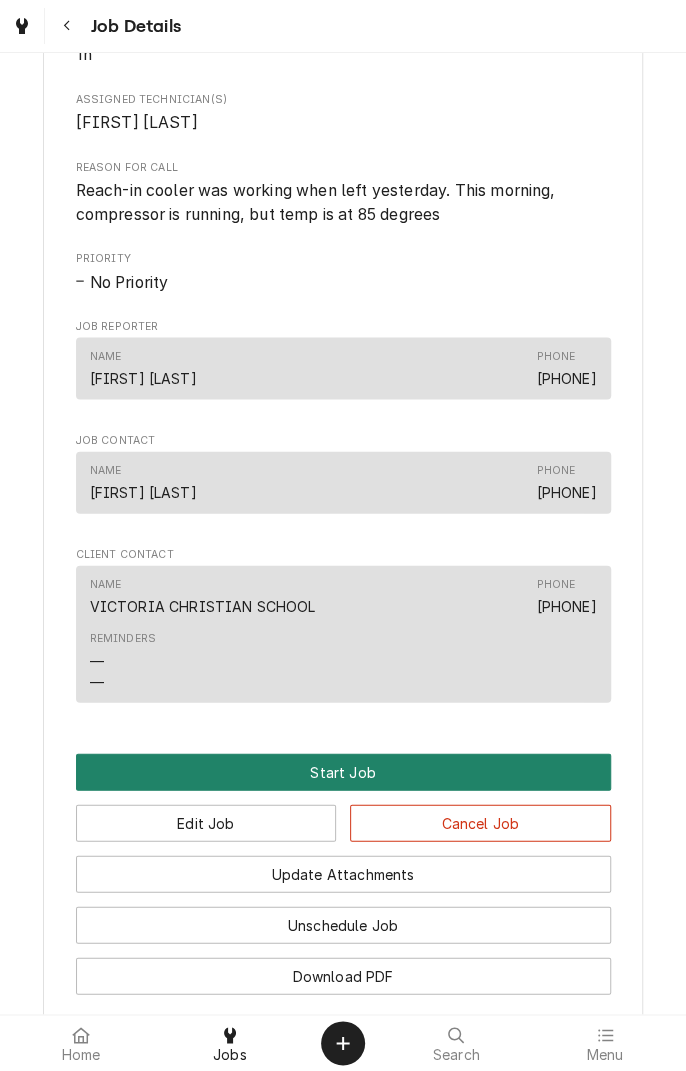 click on "Start Job" at bounding box center [343, 771] 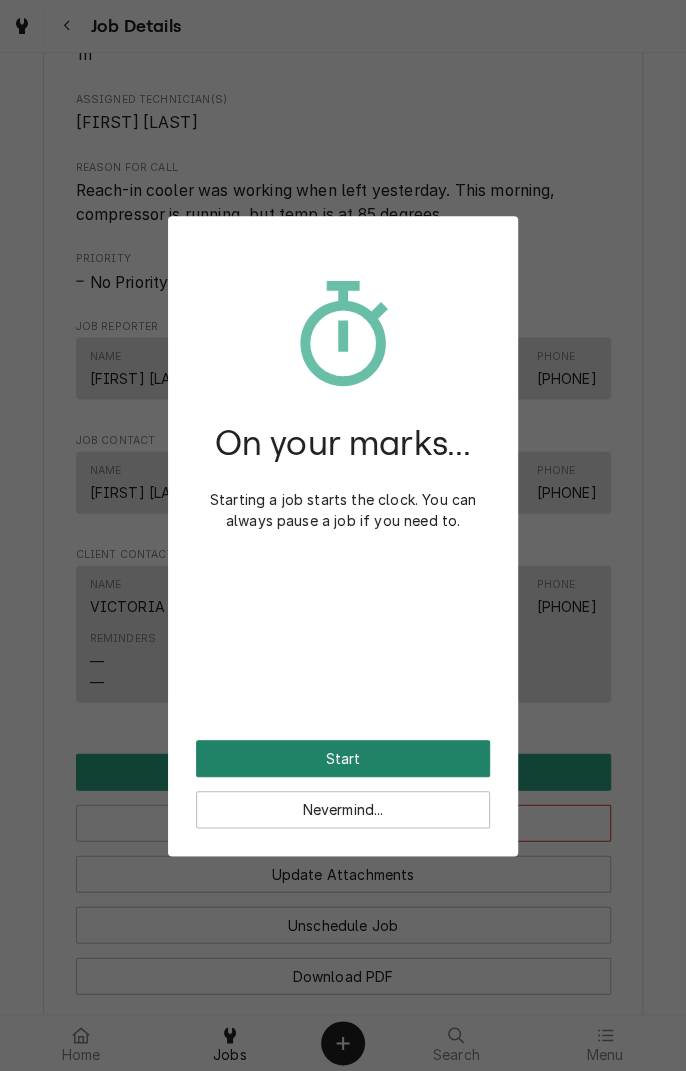 click on "Start" at bounding box center (343, 758) 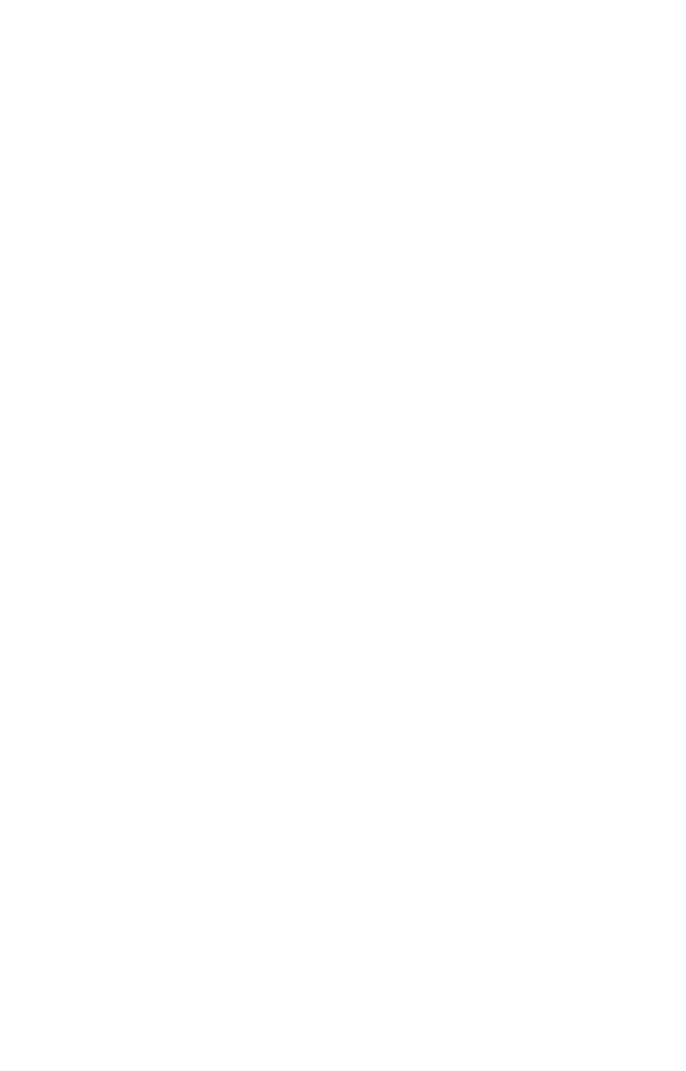 scroll, scrollTop: 0, scrollLeft: 0, axis: both 